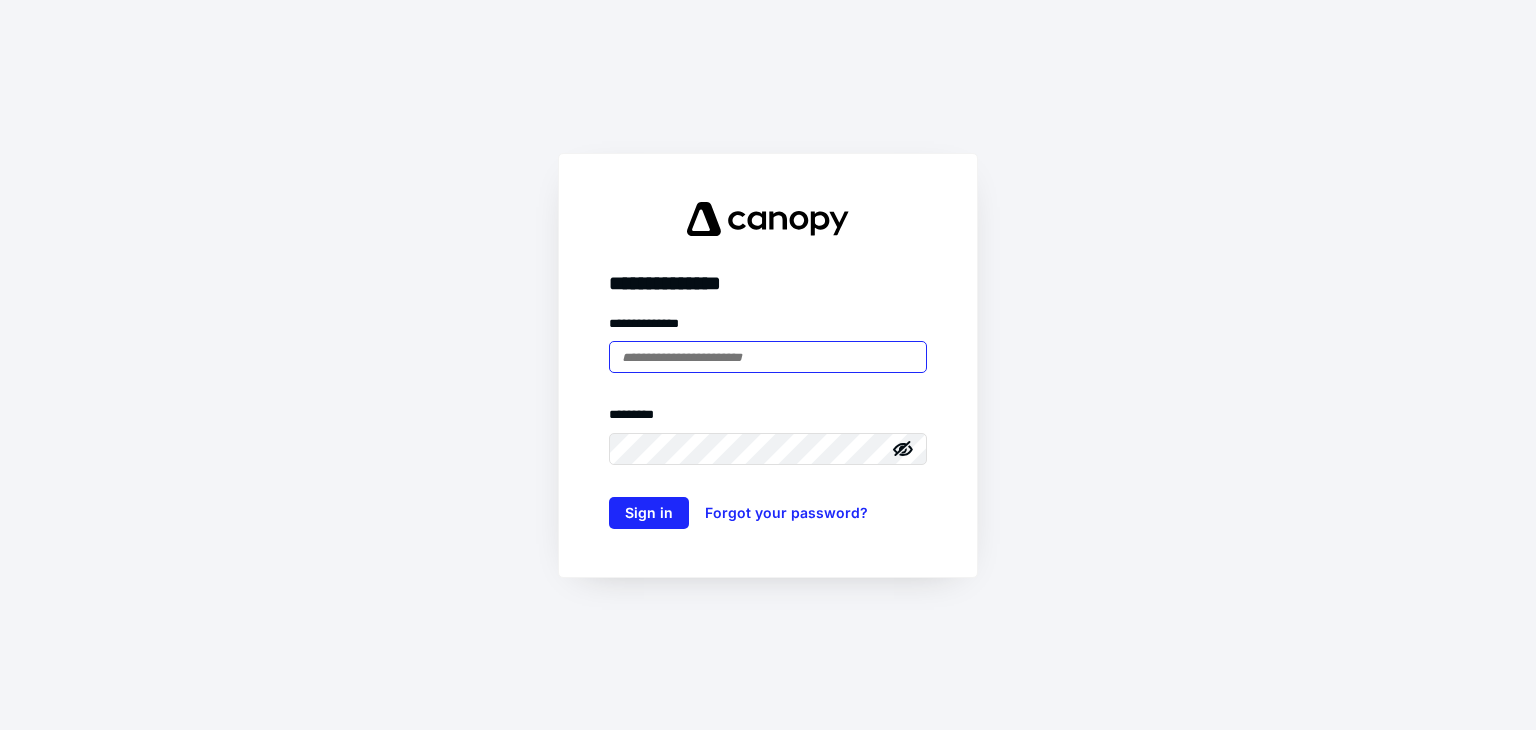 scroll, scrollTop: 0, scrollLeft: 0, axis: both 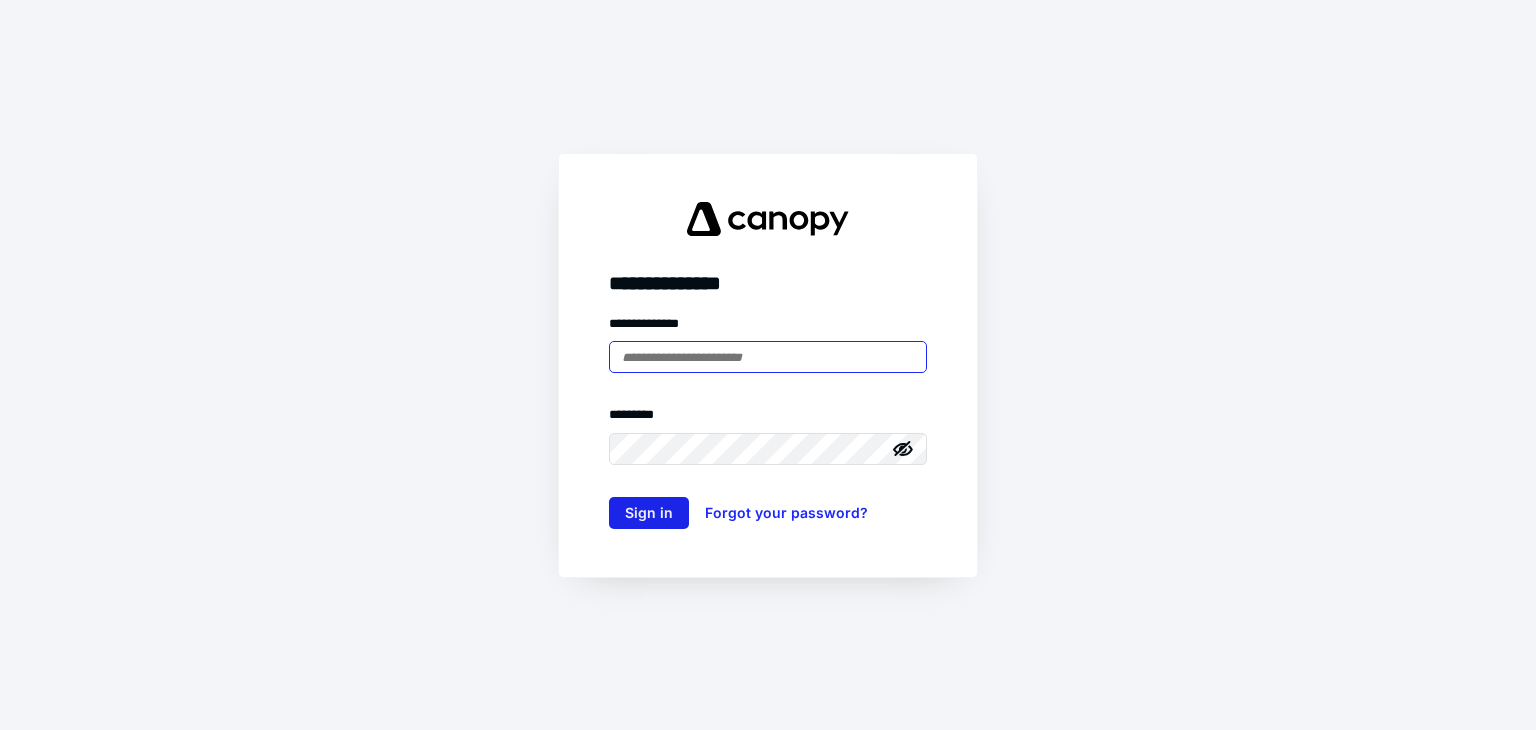 type on "**********" 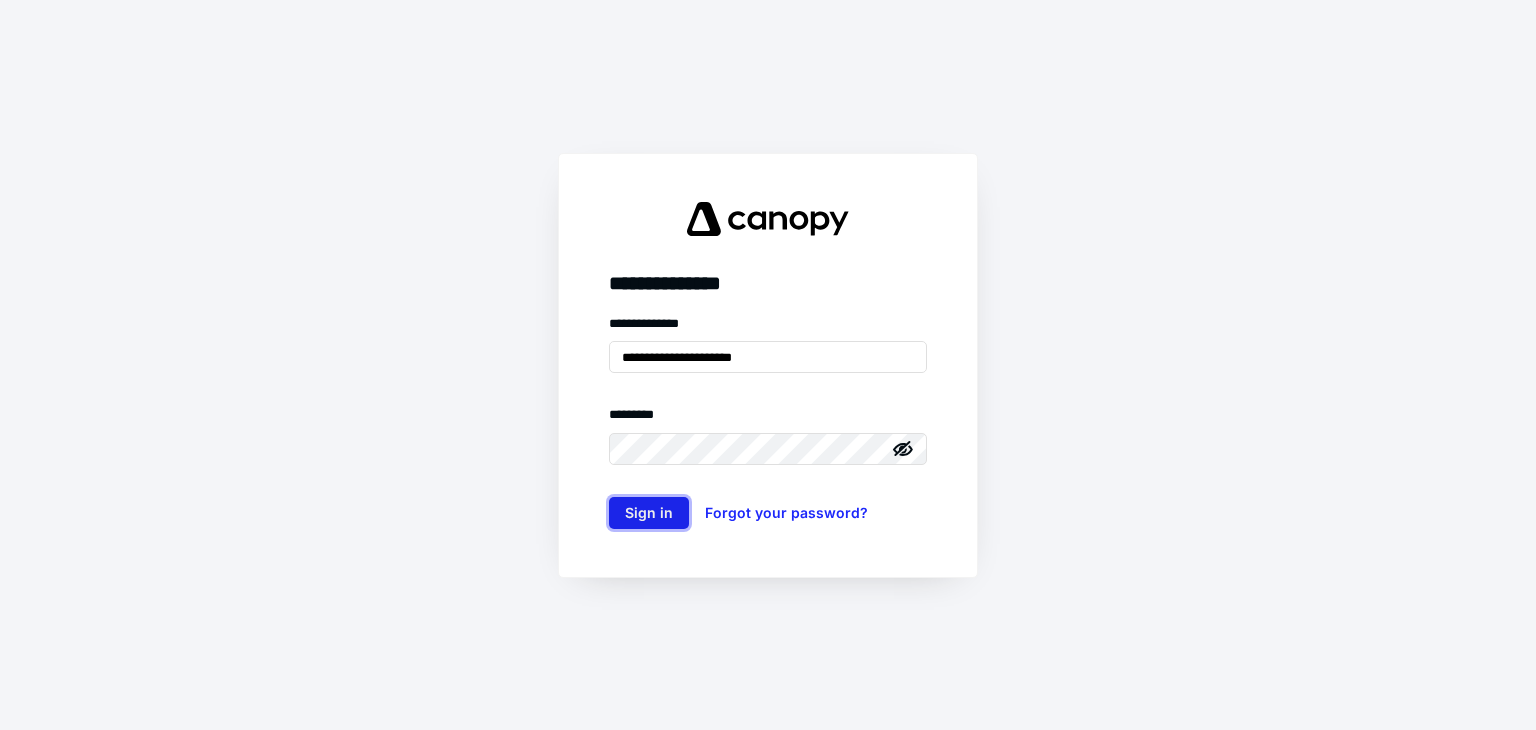 click on "Sign in" at bounding box center (649, 513) 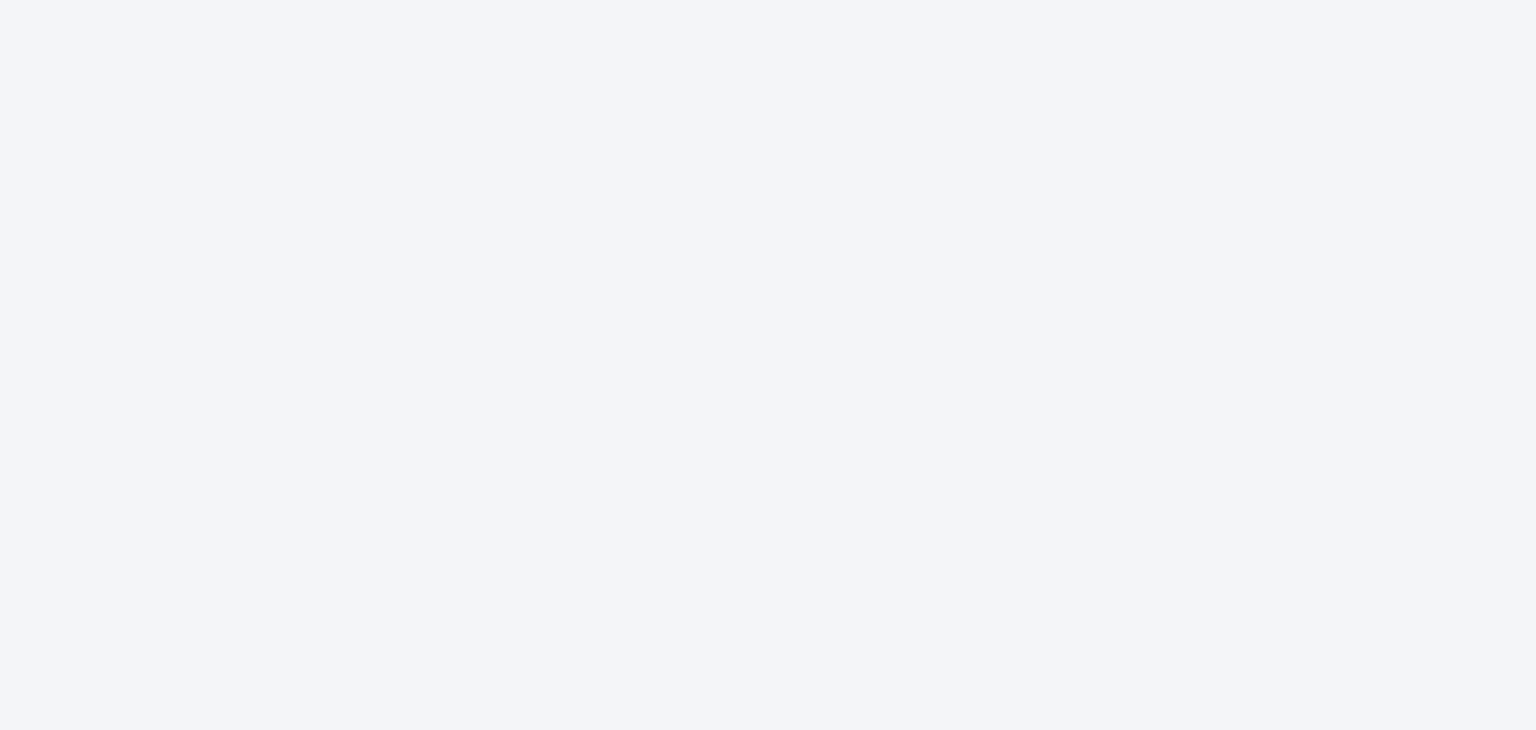 scroll, scrollTop: 0, scrollLeft: 0, axis: both 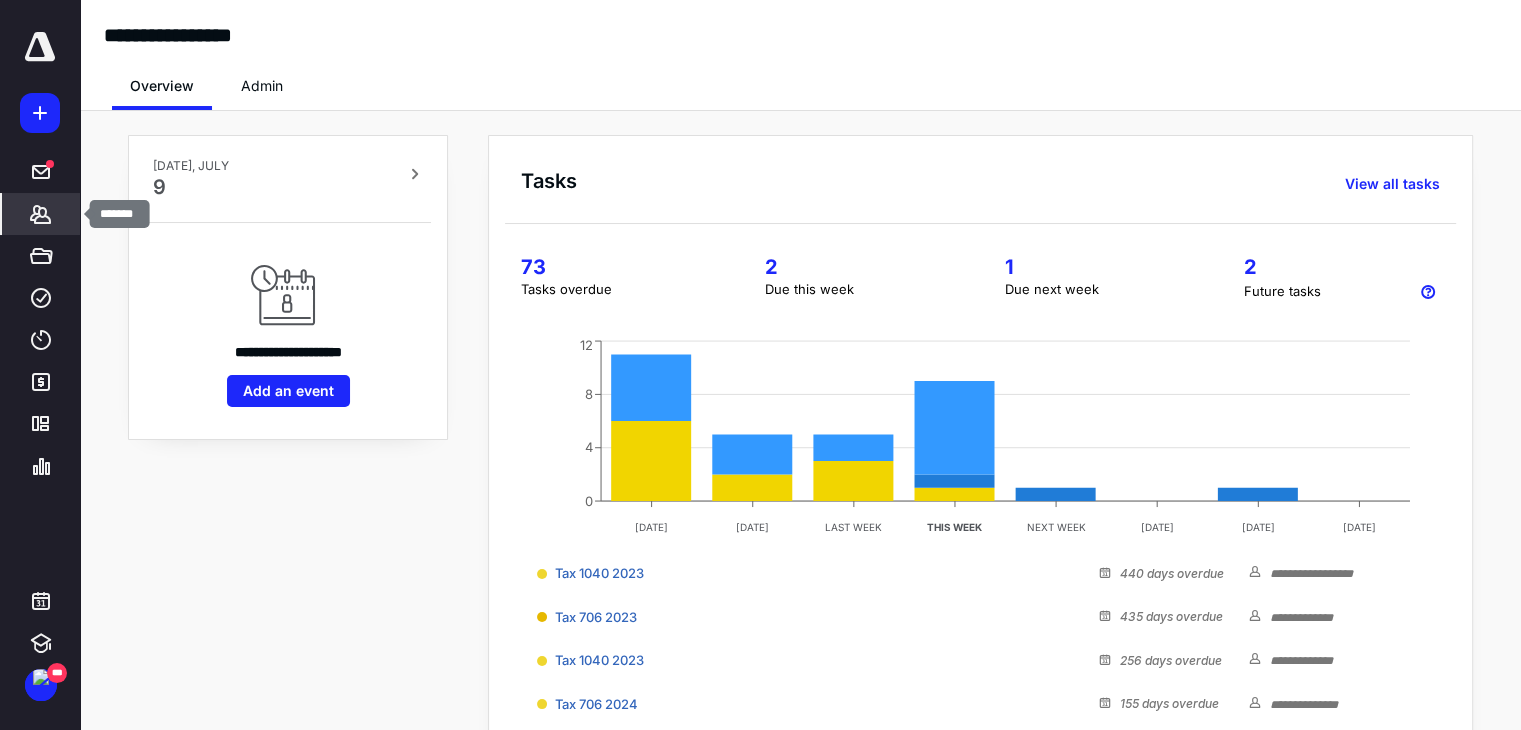 click 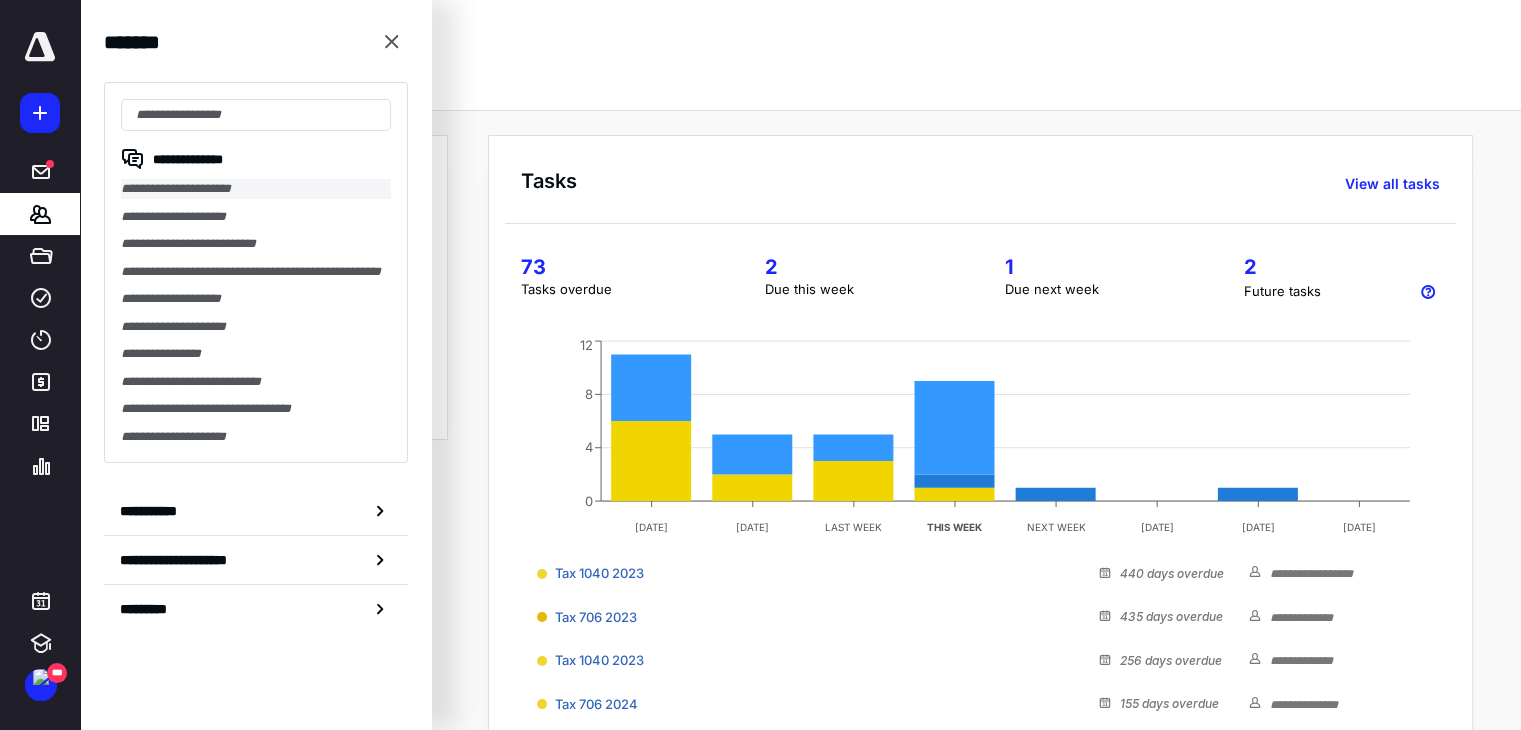 click on "**********" at bounding box center (256, 189) 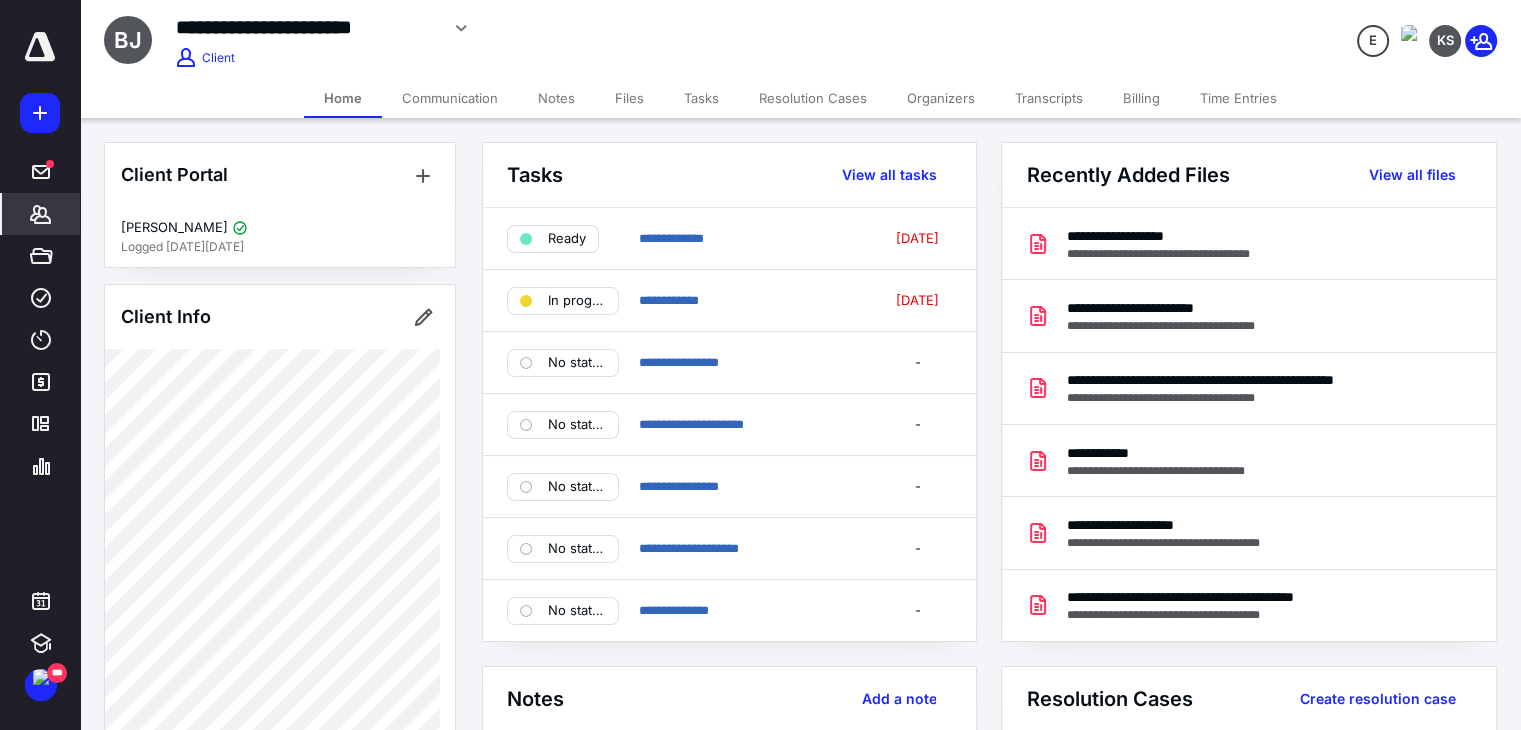click on "Tasks" at bounding box center [701, 98] 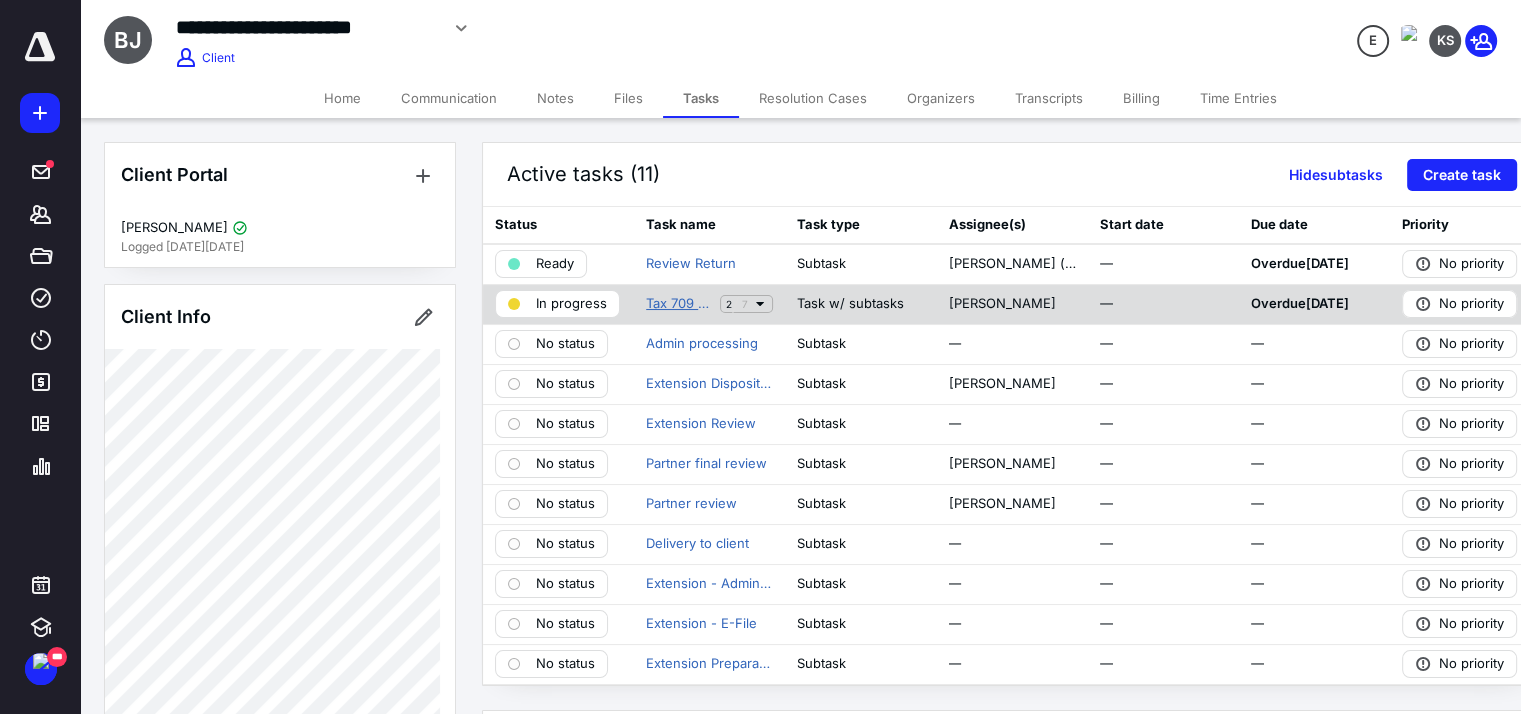 click on "Tax 709 2024" at bounding box center (679, 304) 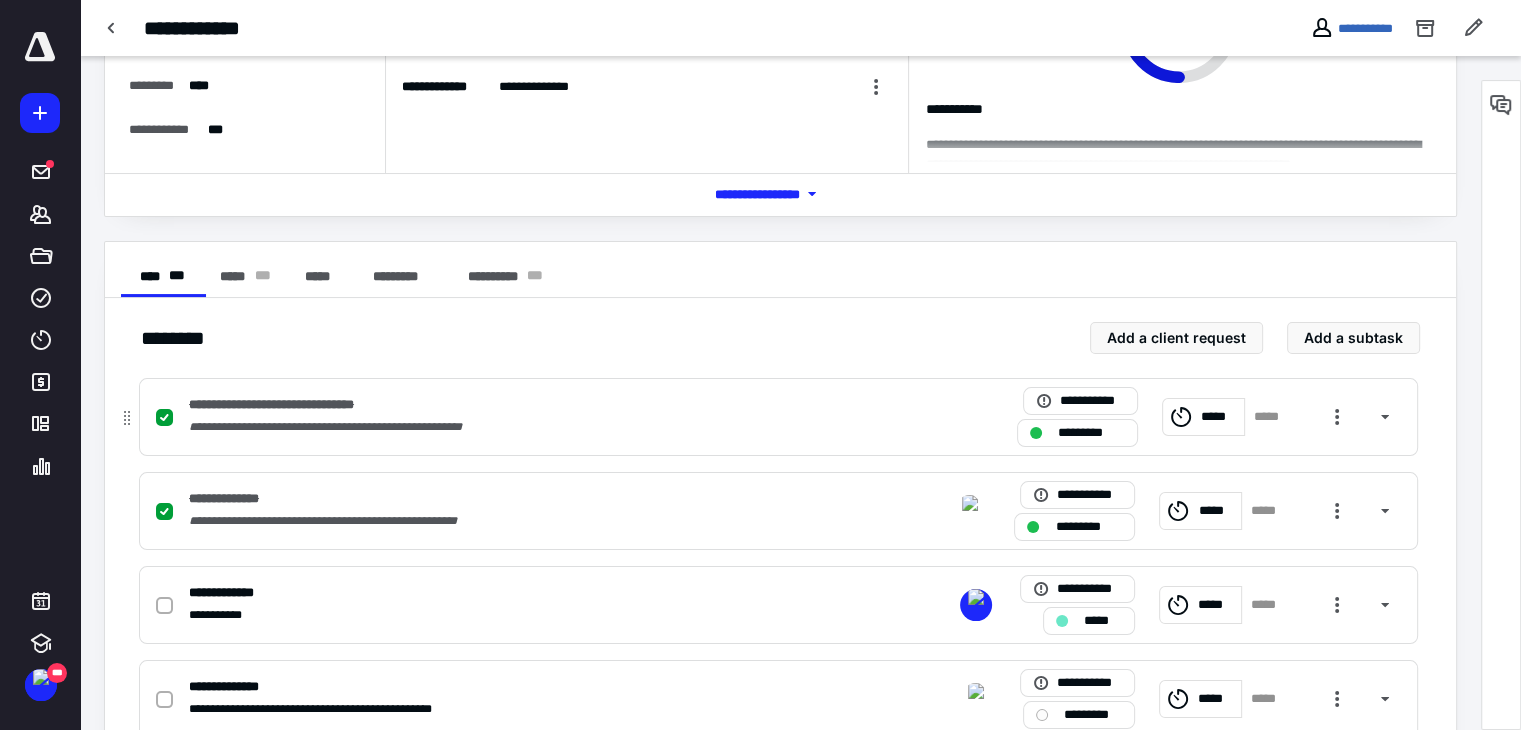 scroll, scrollTop: 300, scrollLeft: 0, axis: vertical 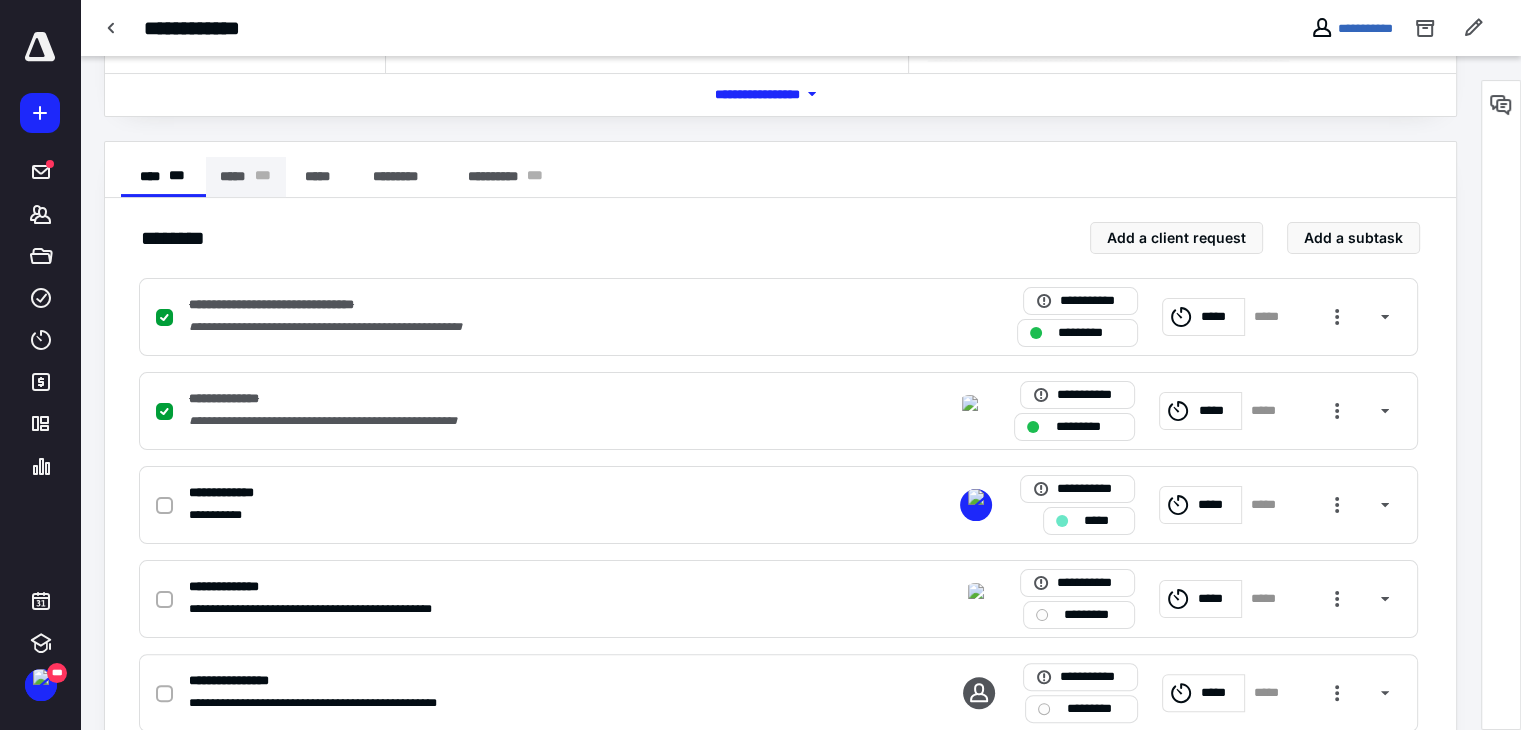 click on "***** * * *" at bounding box center (246, 177) 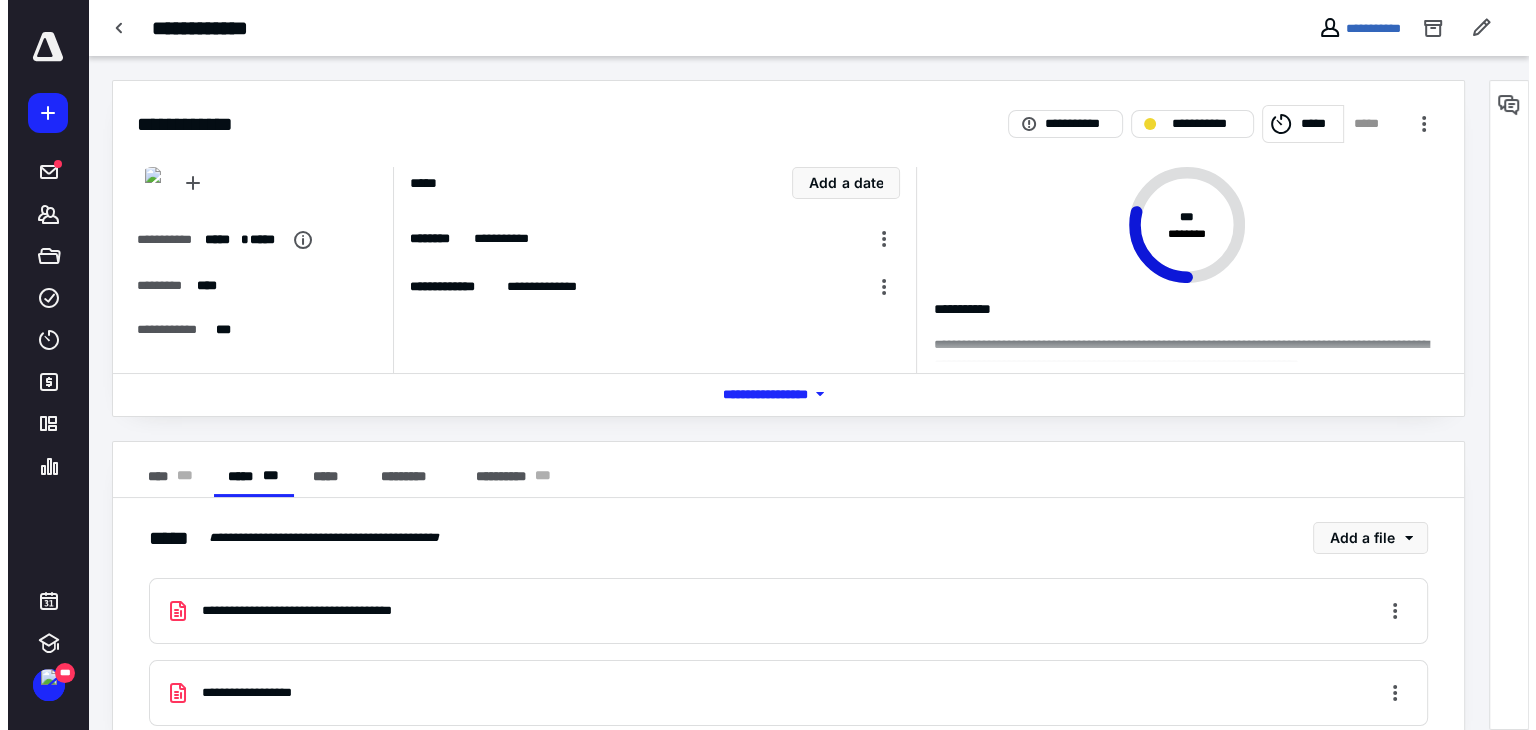 scroll, scrollTop: 44, scrollLeft: 0, axis: vertical 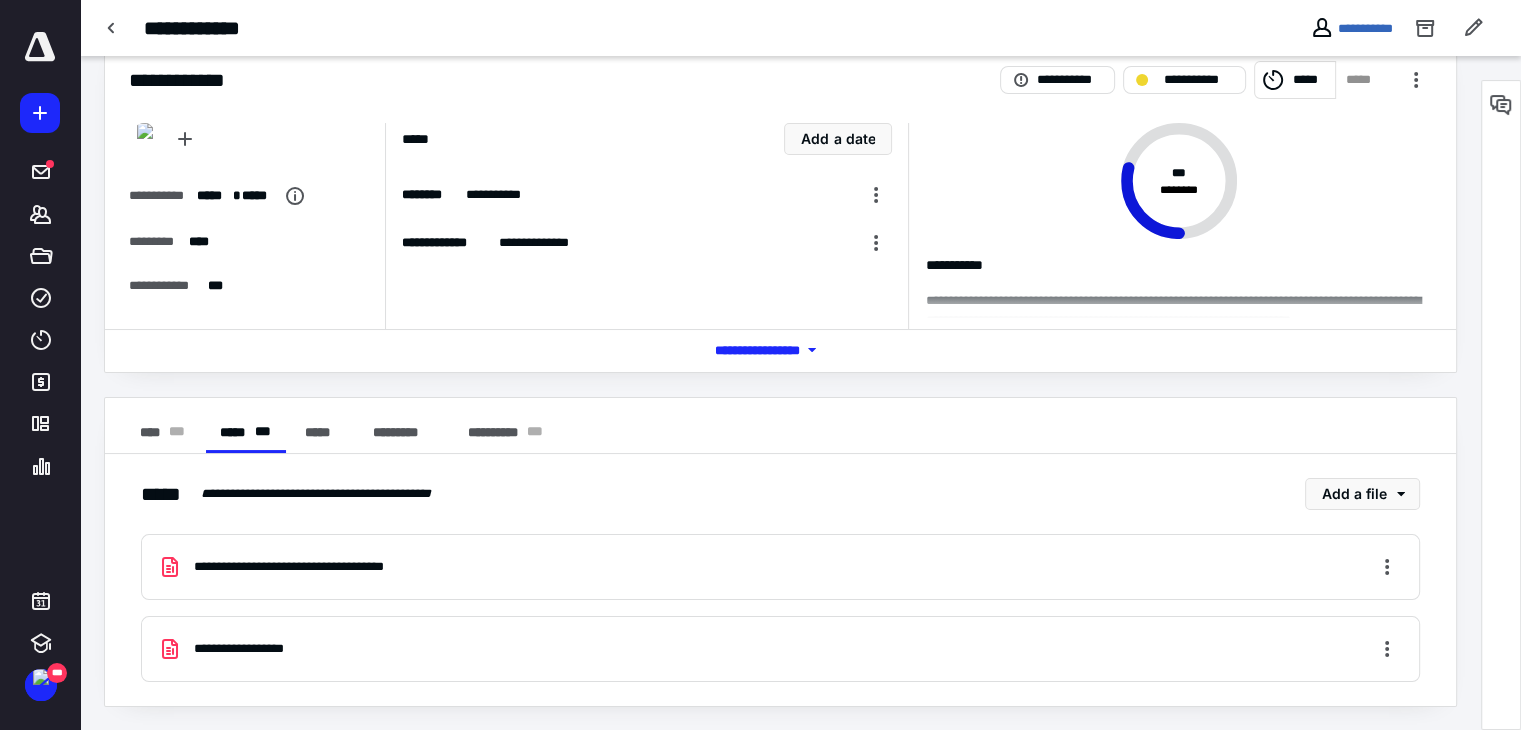 click on "**********" at bounding box center [252, 649] 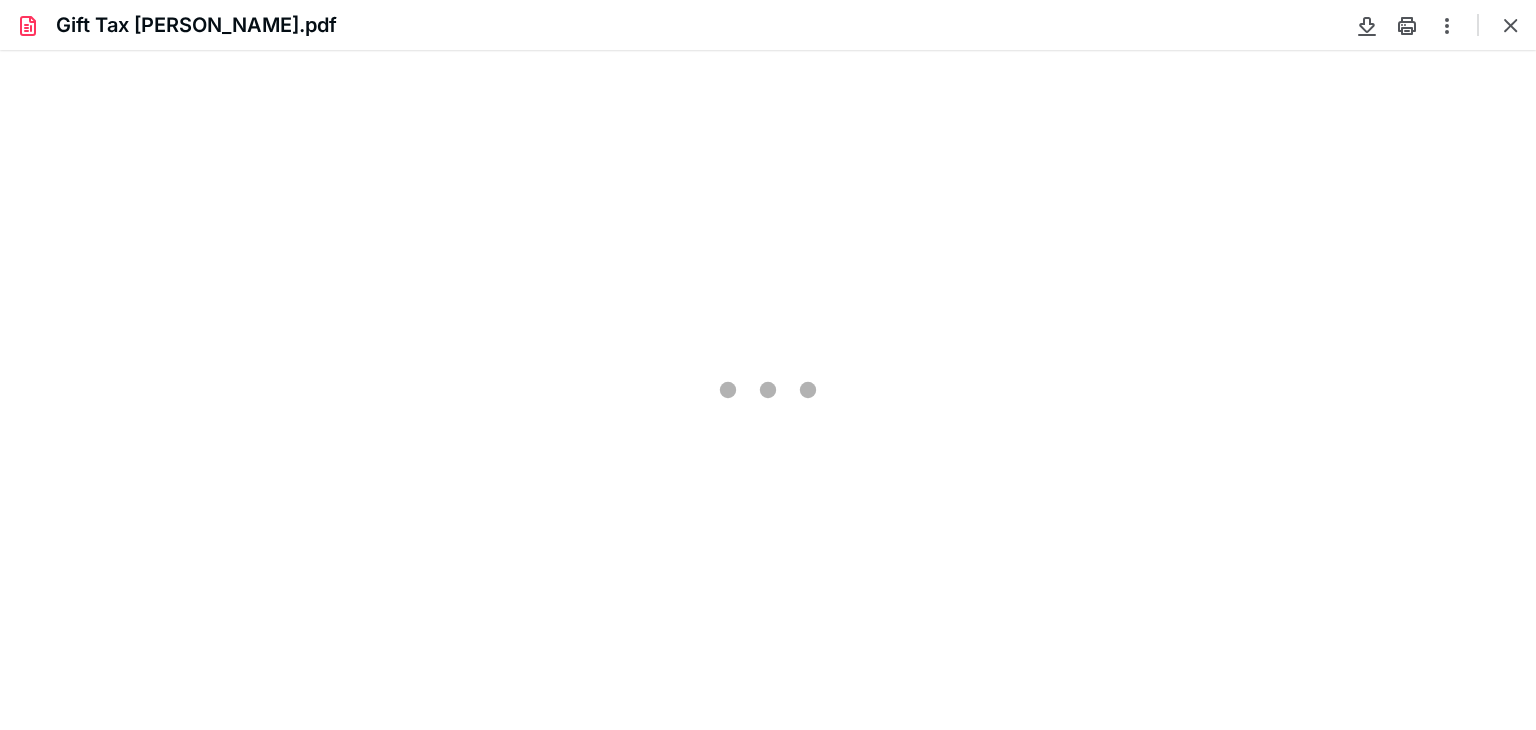 scroll, scrollTop: 0, scrollLeft: 0, axis: both 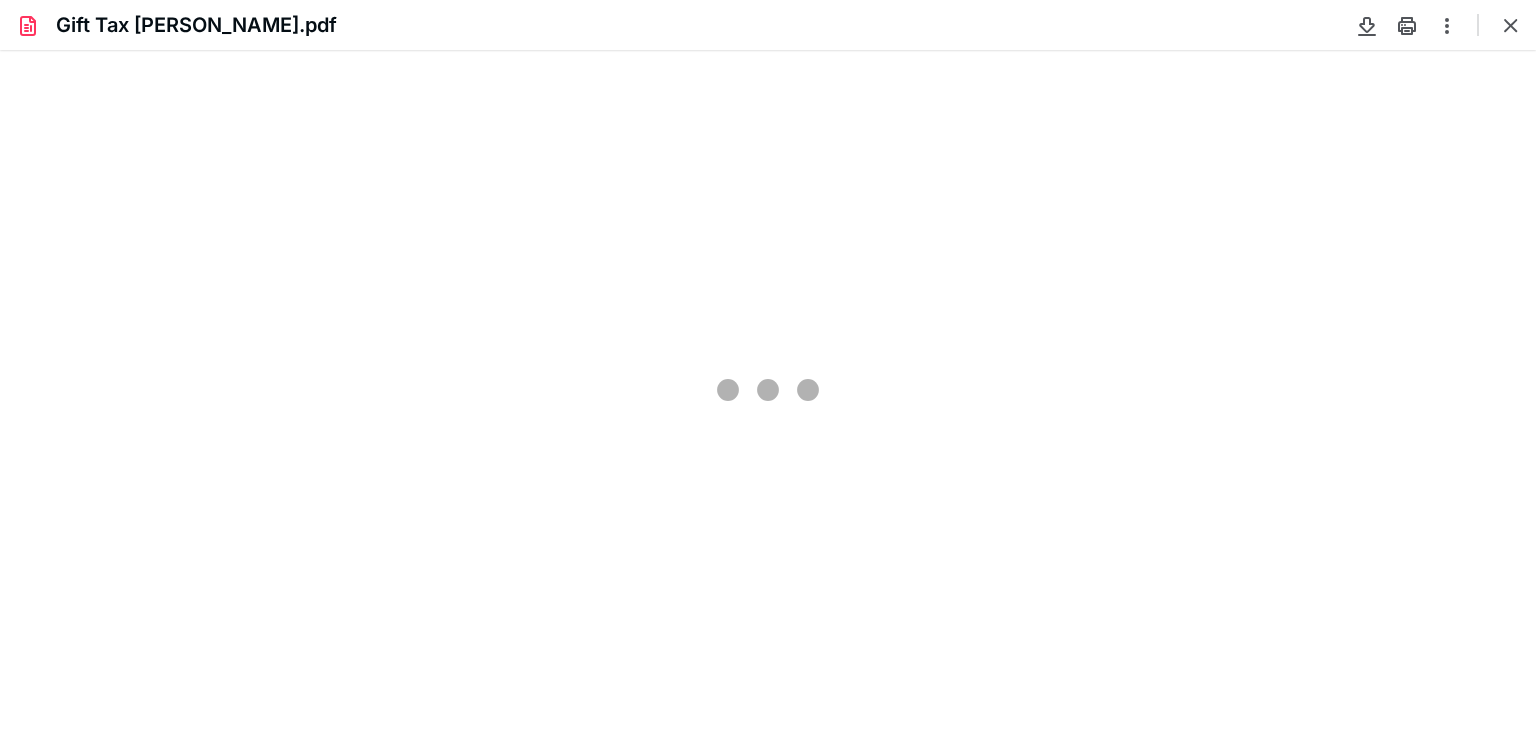 type on "76" 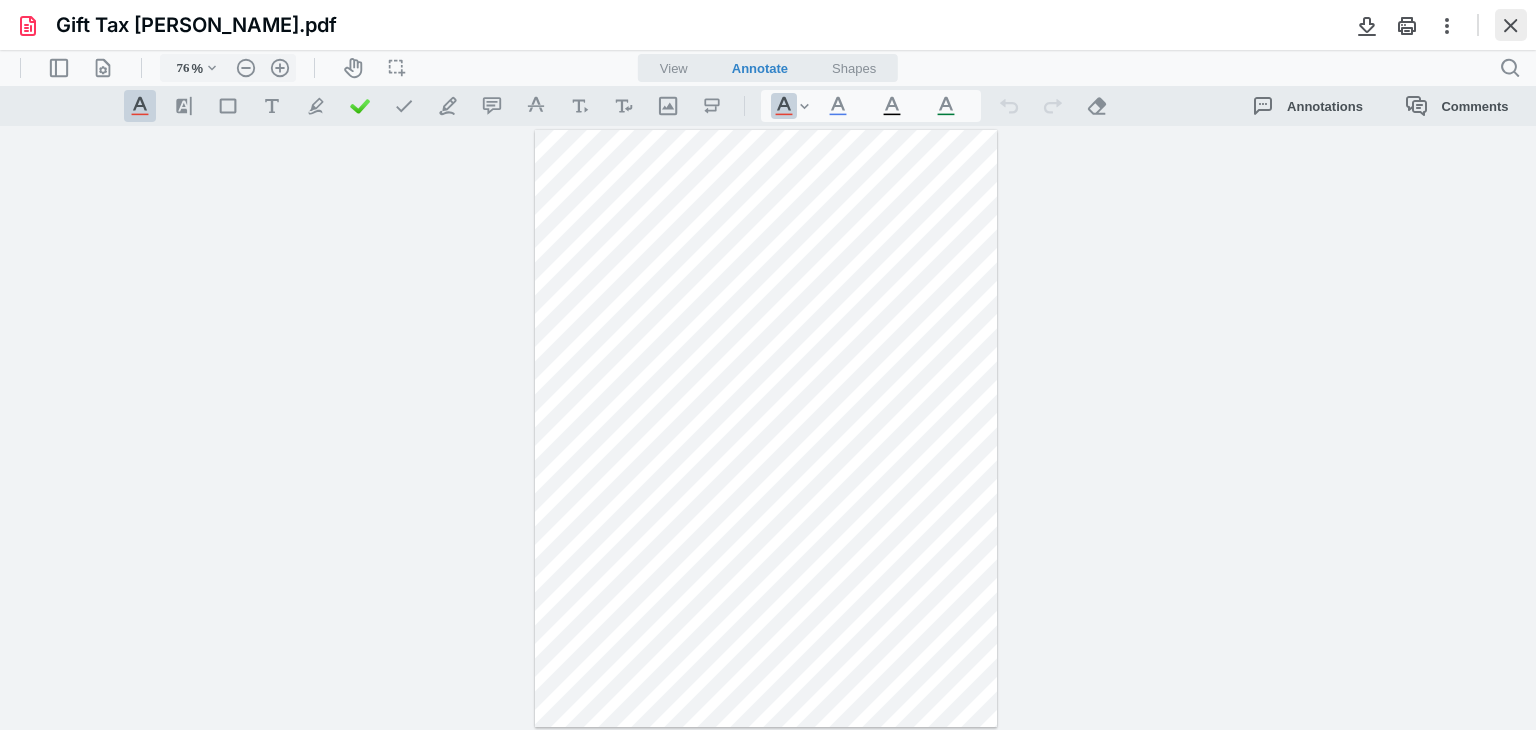 click at bounding box center (1511, 25) 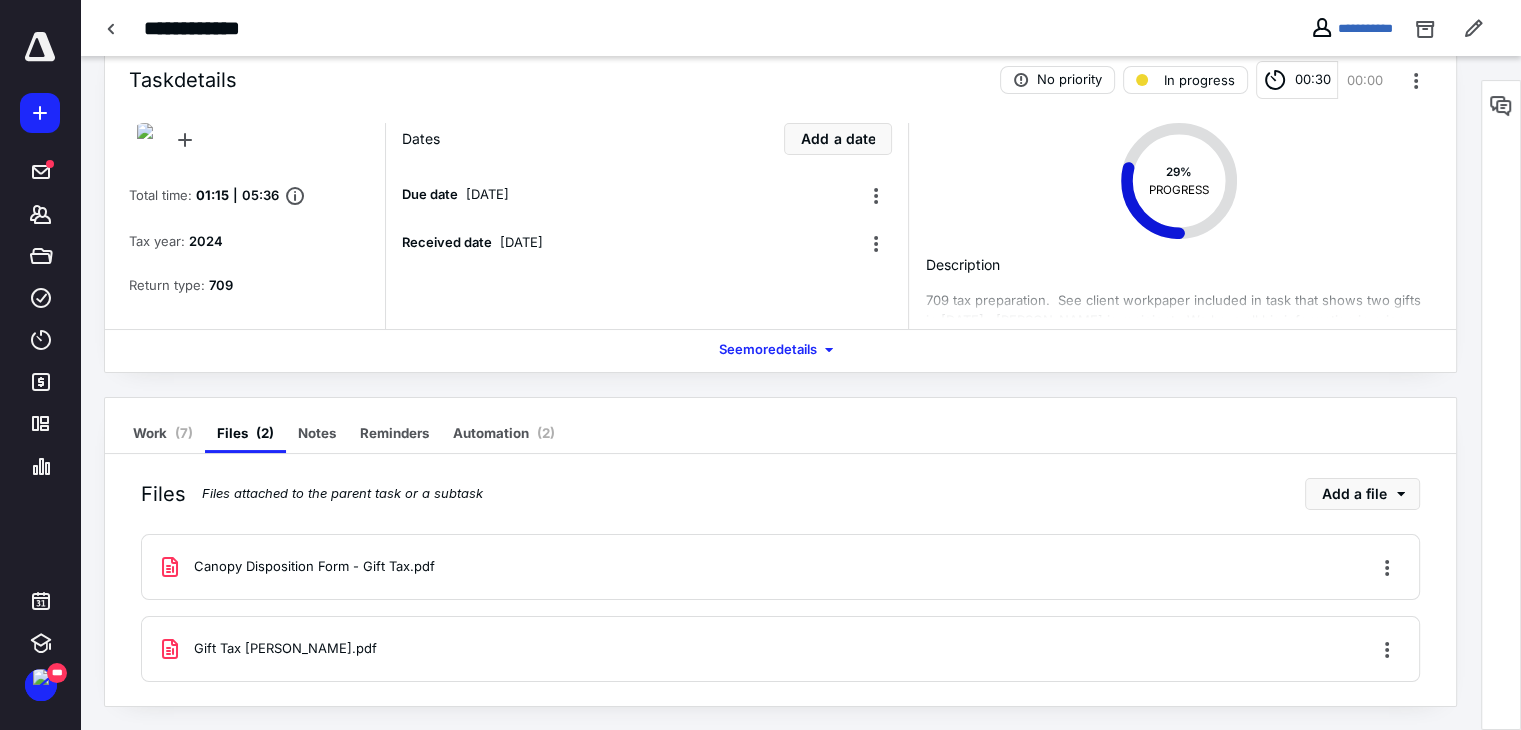 click on "Canopy Disposition Form - Gift Tax.pdf" at bounding box center [314, 567] 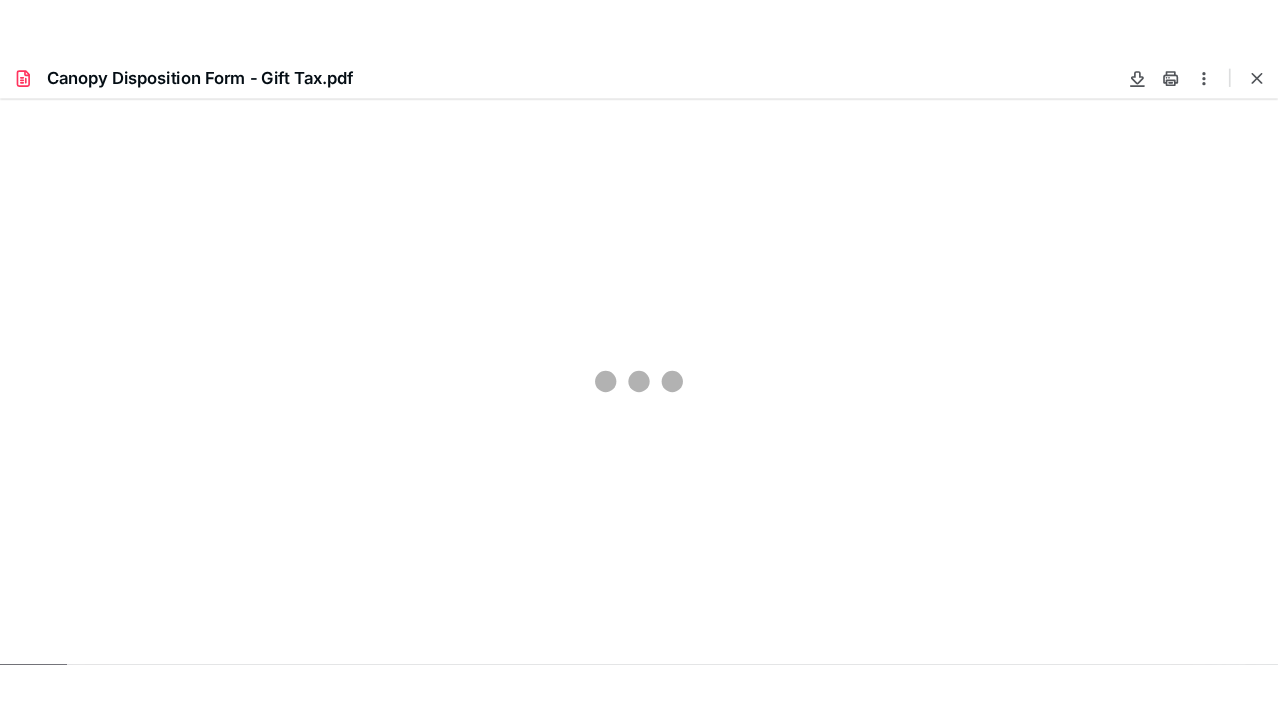 scroll, scrollTop: 0, scrollLeft: 0, axis: both 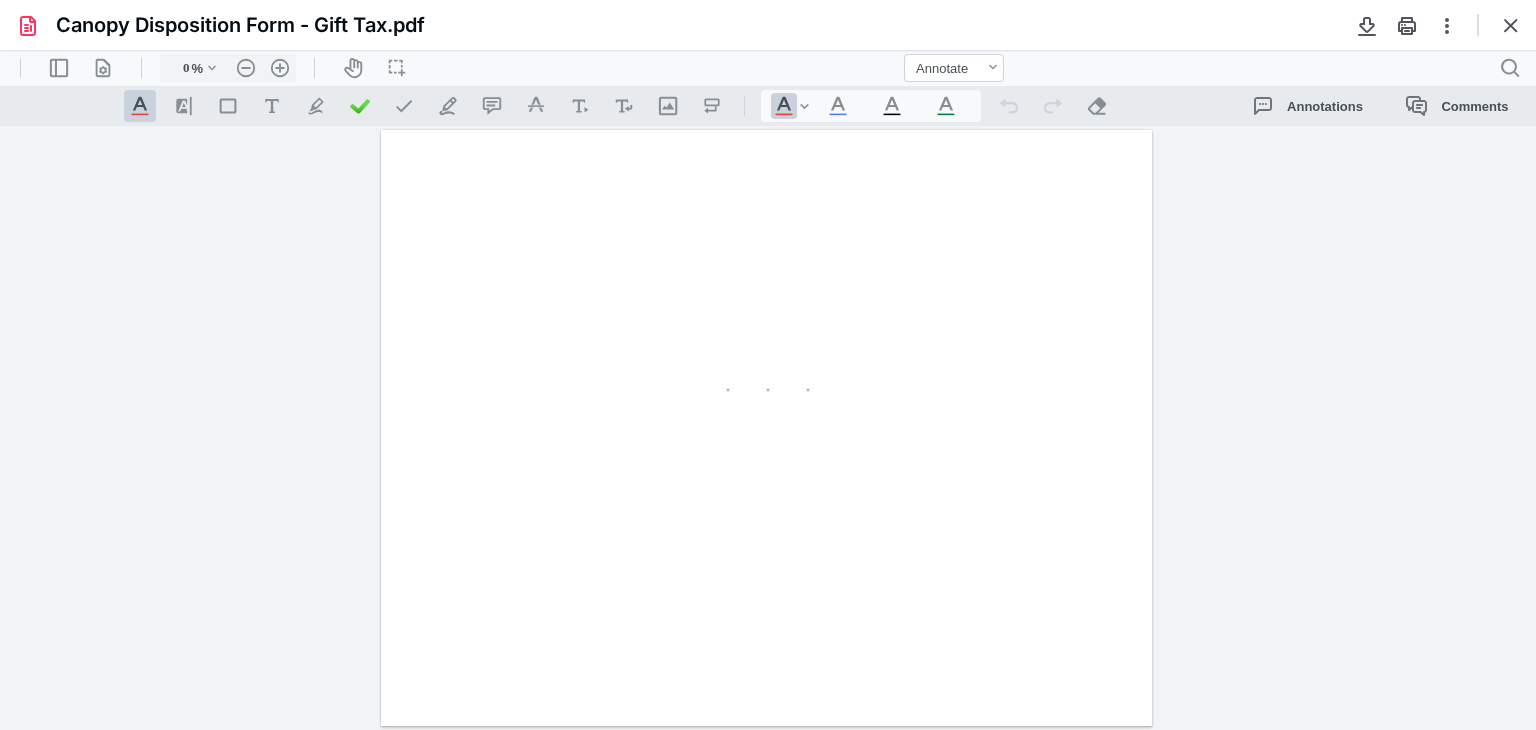 type on "98" 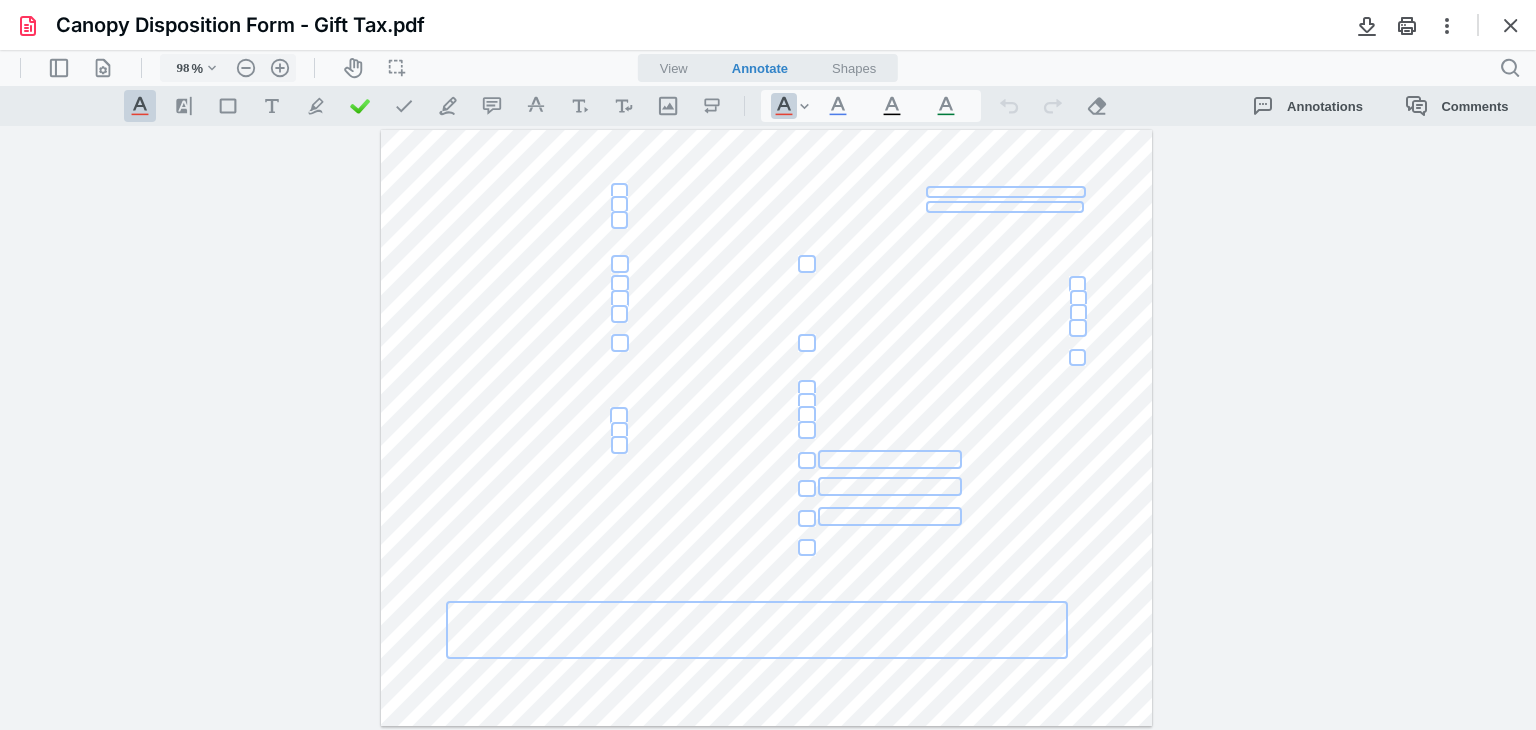 click at bounding box center [1006, 192] 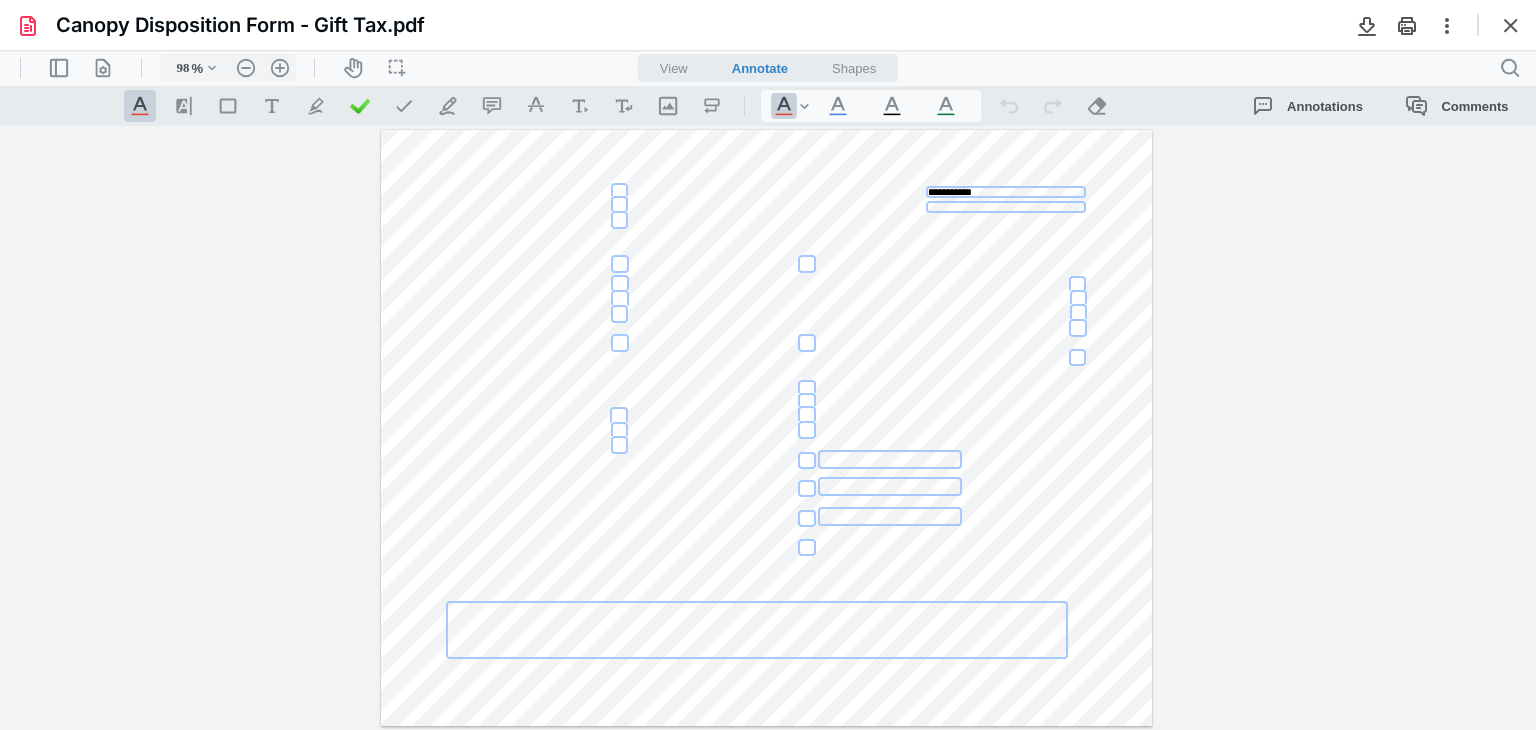 click on "**********" at bounding box center (1006, 192) 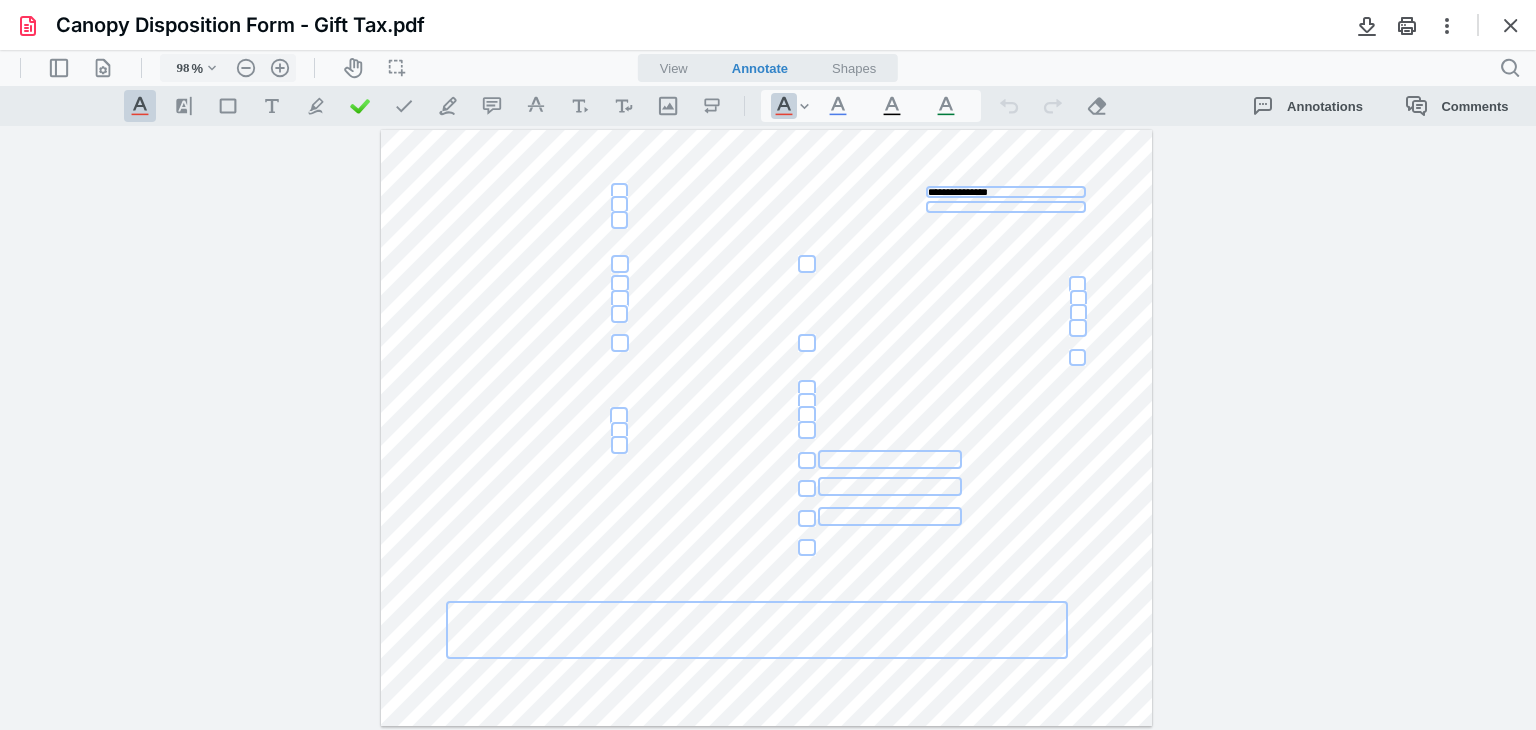 type on "**********" 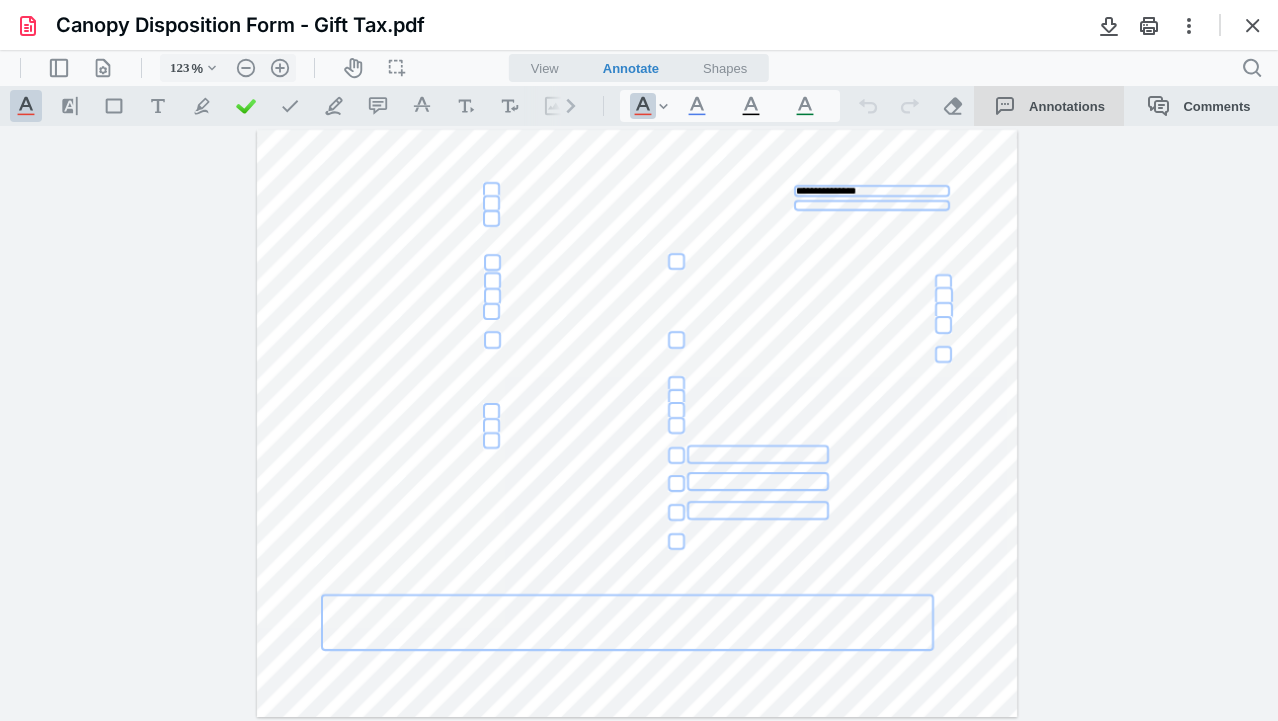type on "124" 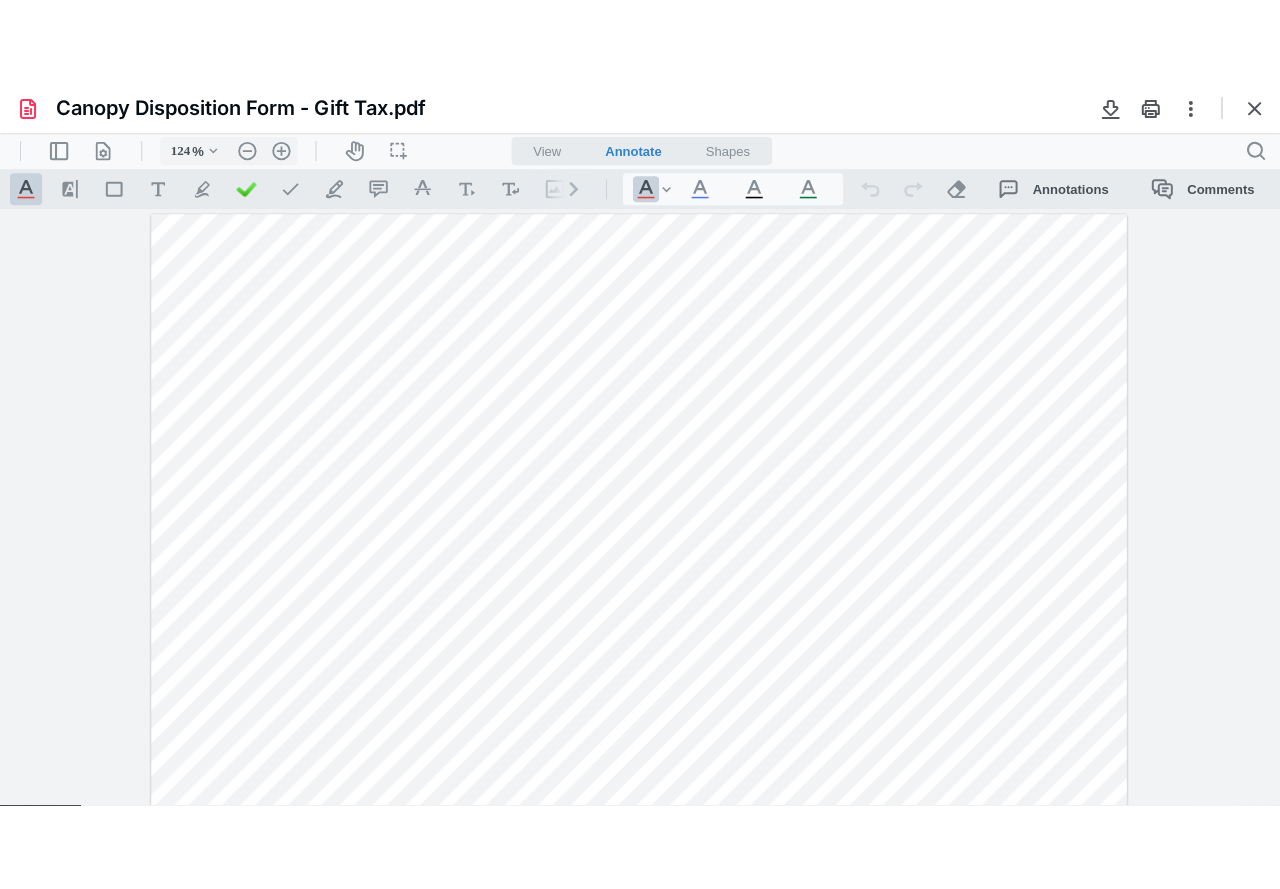 scroll, scrollTop: 0, scrollLeft: 0, axis: both 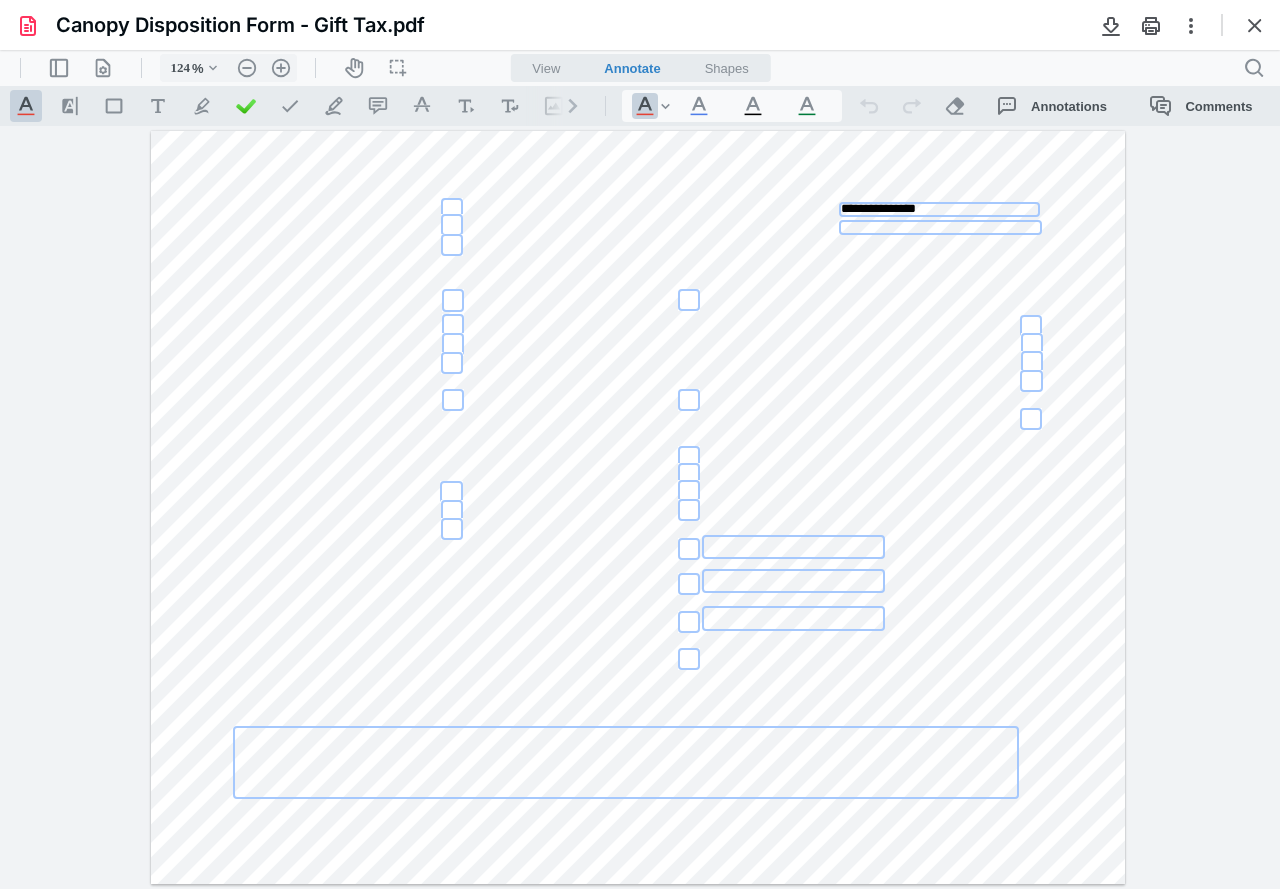 click at bounding box center [940, 227] 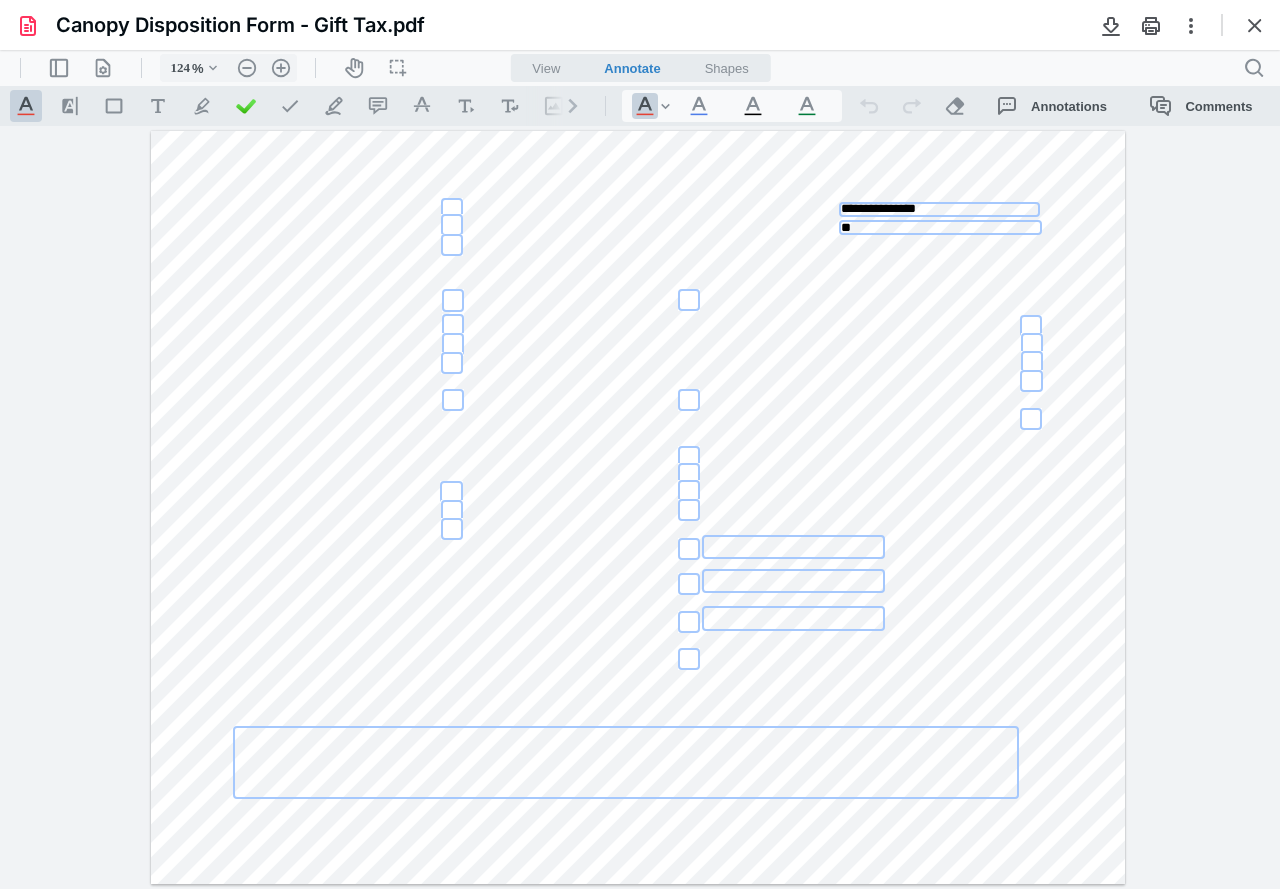 type on "*" 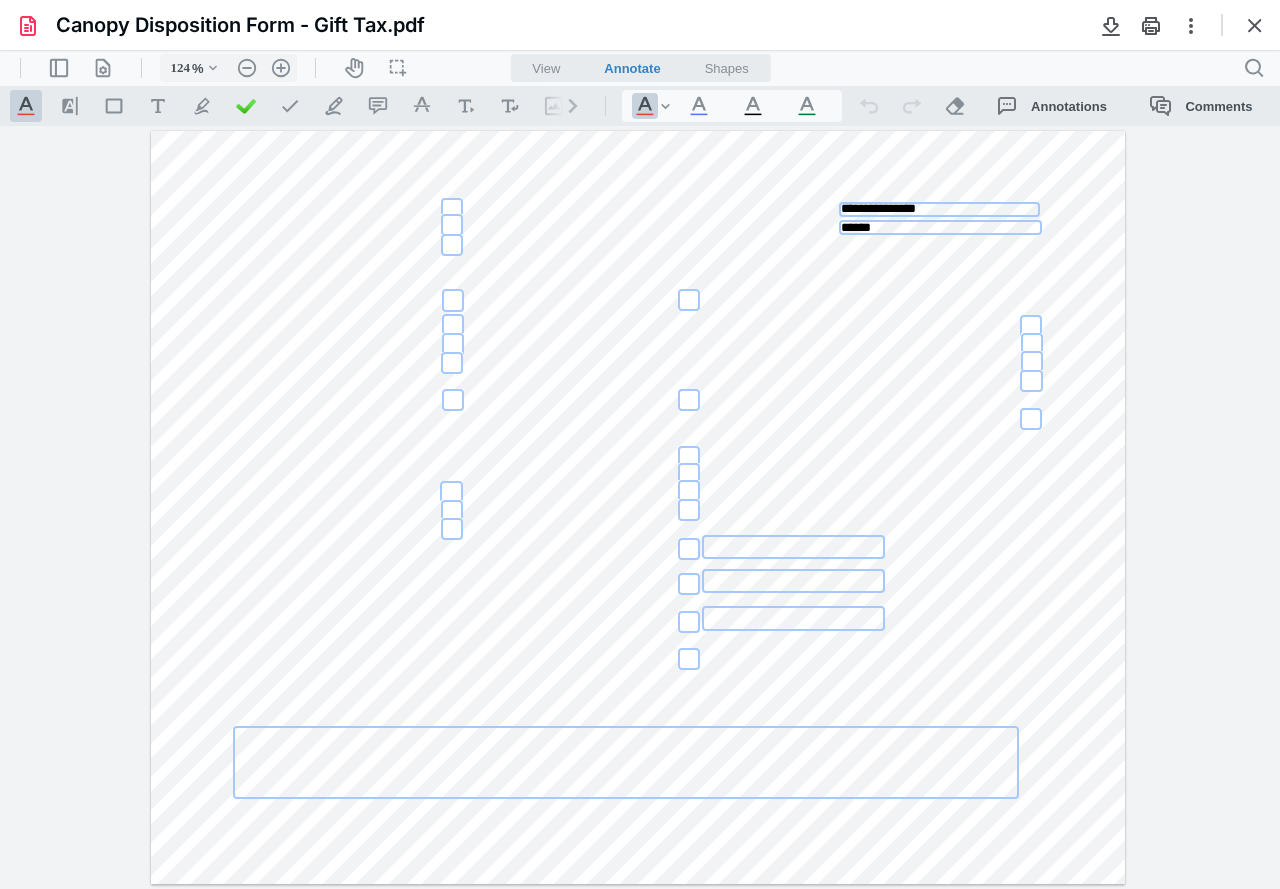 type on "******" 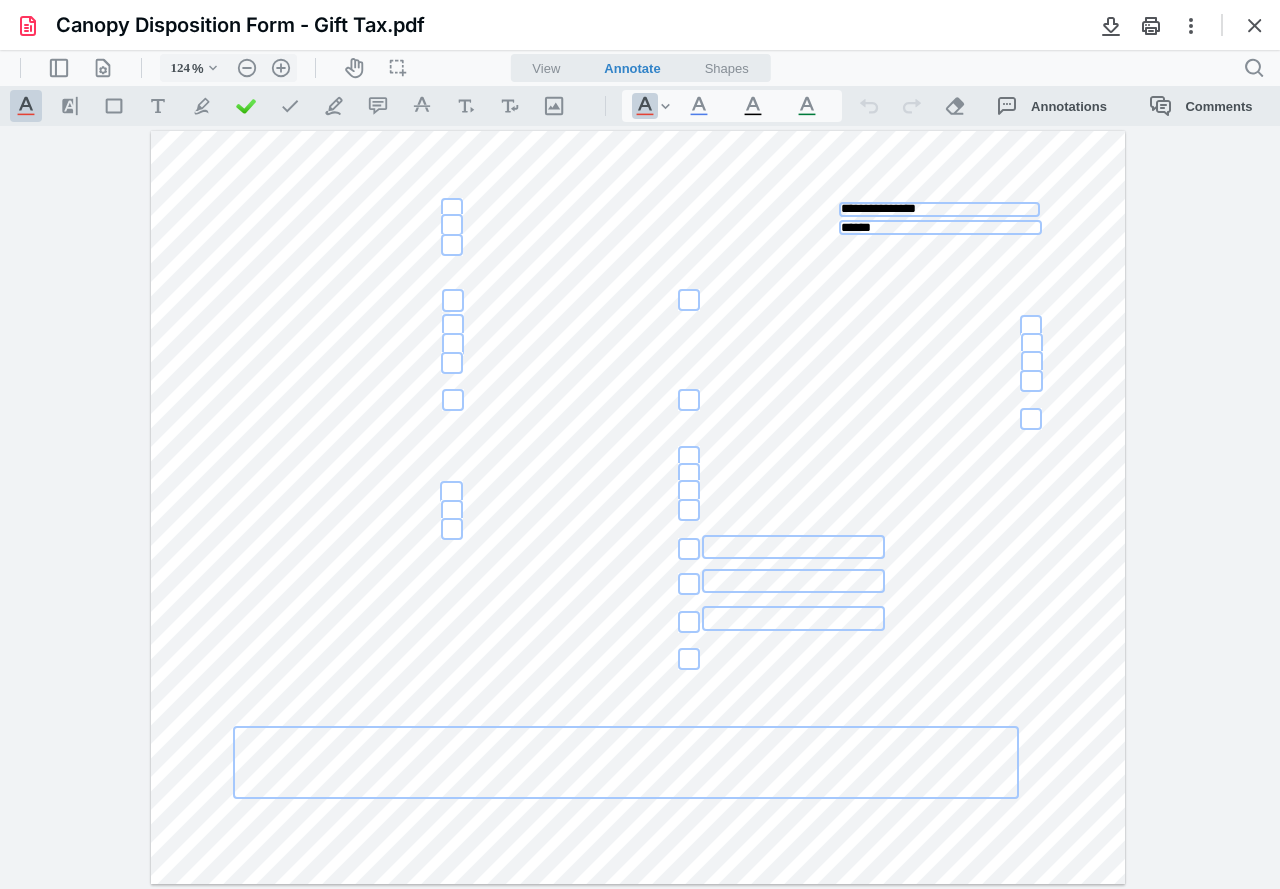 click on "**********" at bounding box center (939, 209) 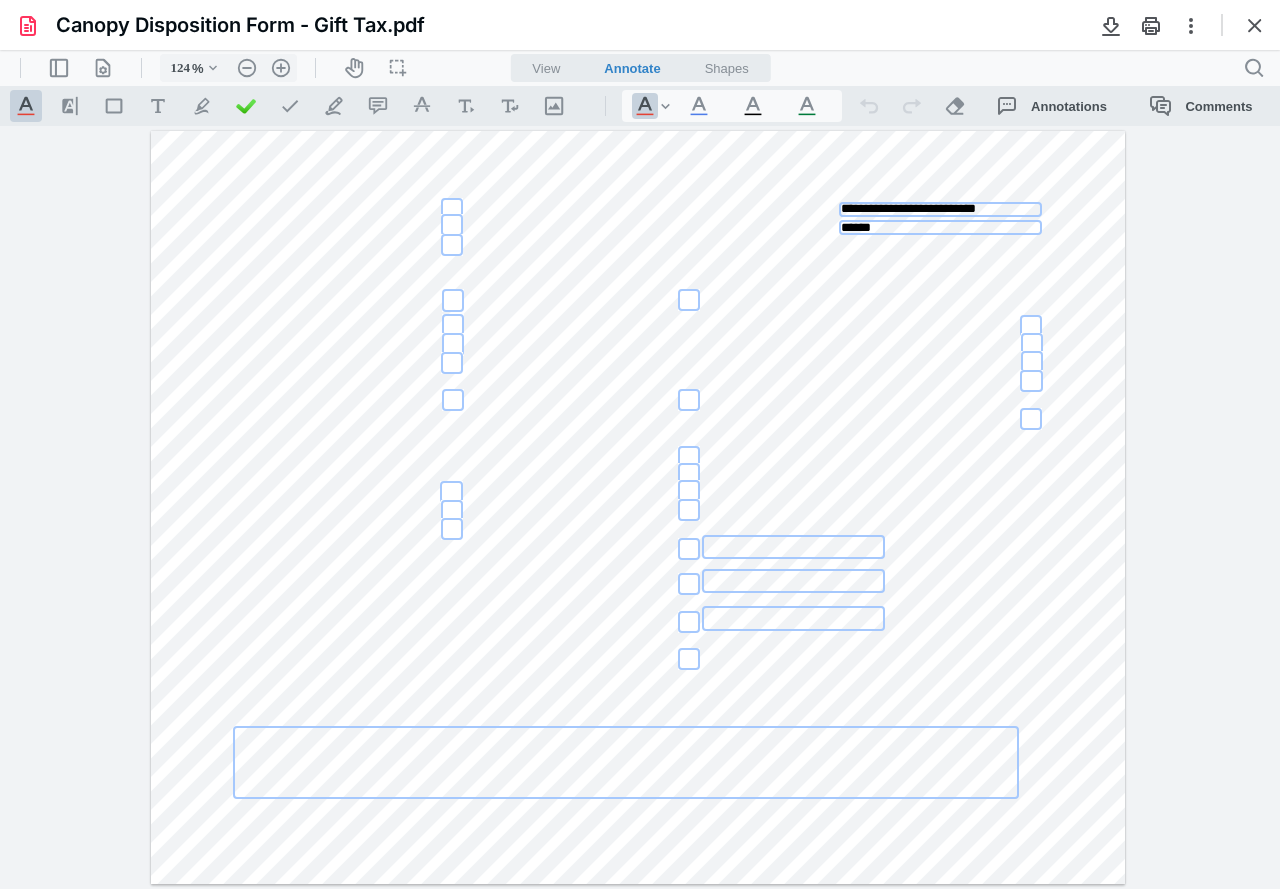 type on "**********" 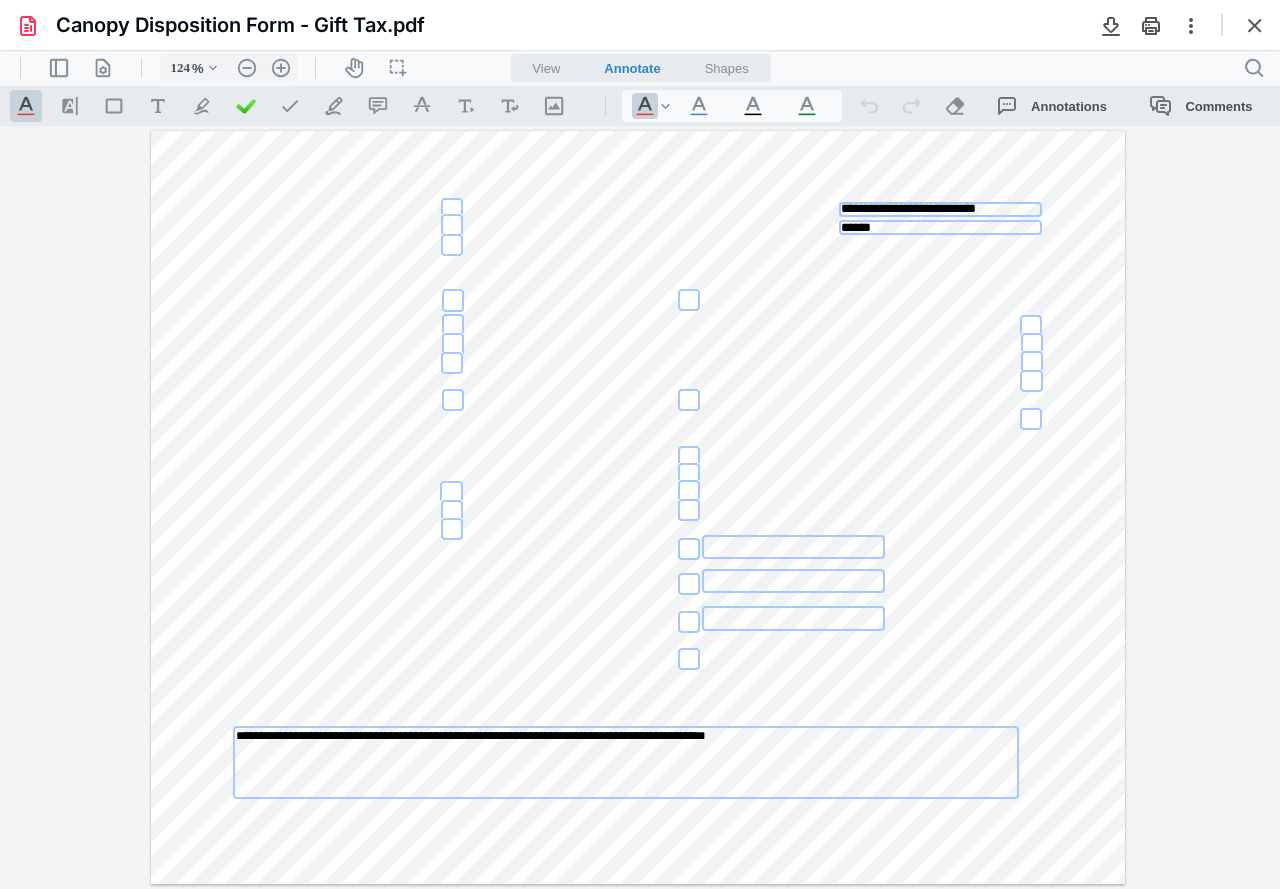 click on "**********" at bounding box center (626, 762) 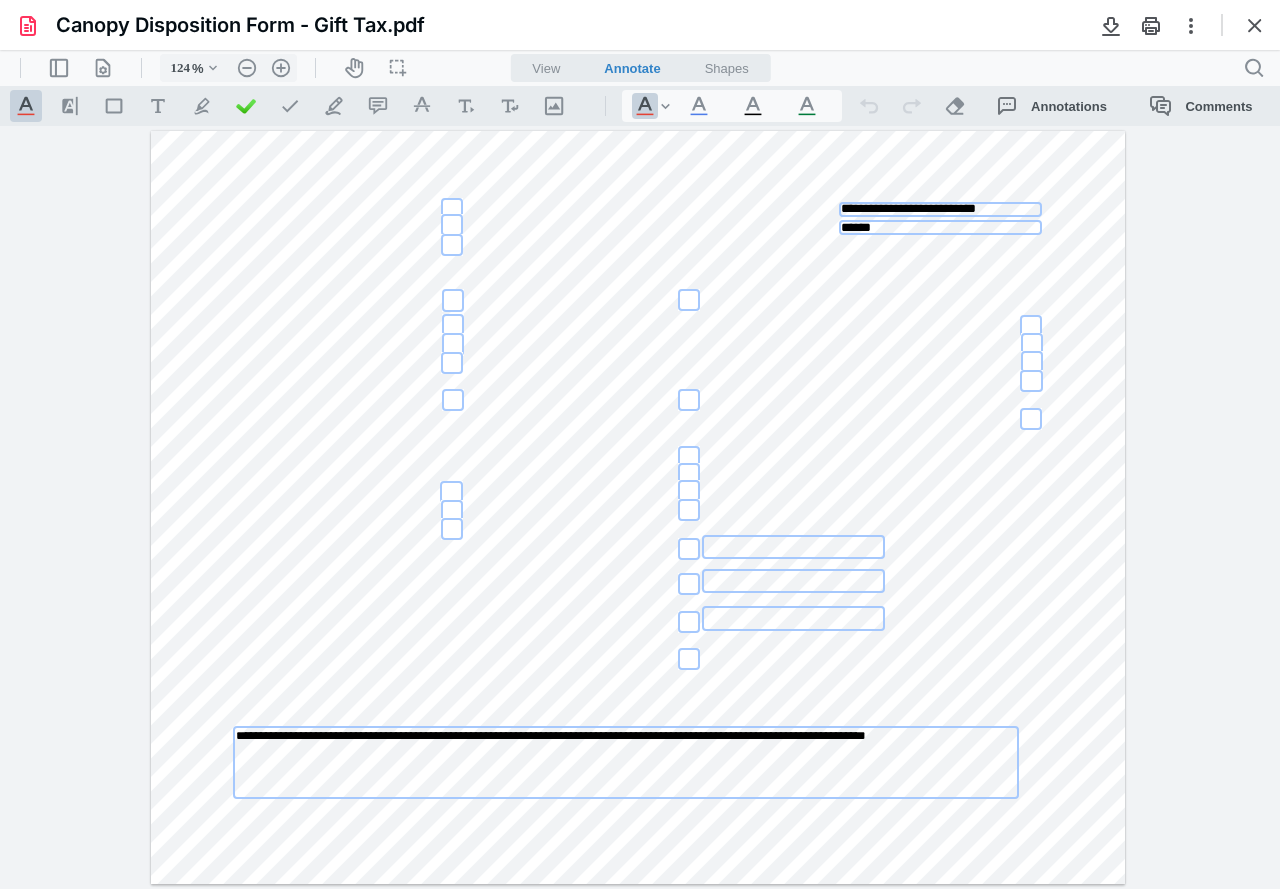 type on "**********" 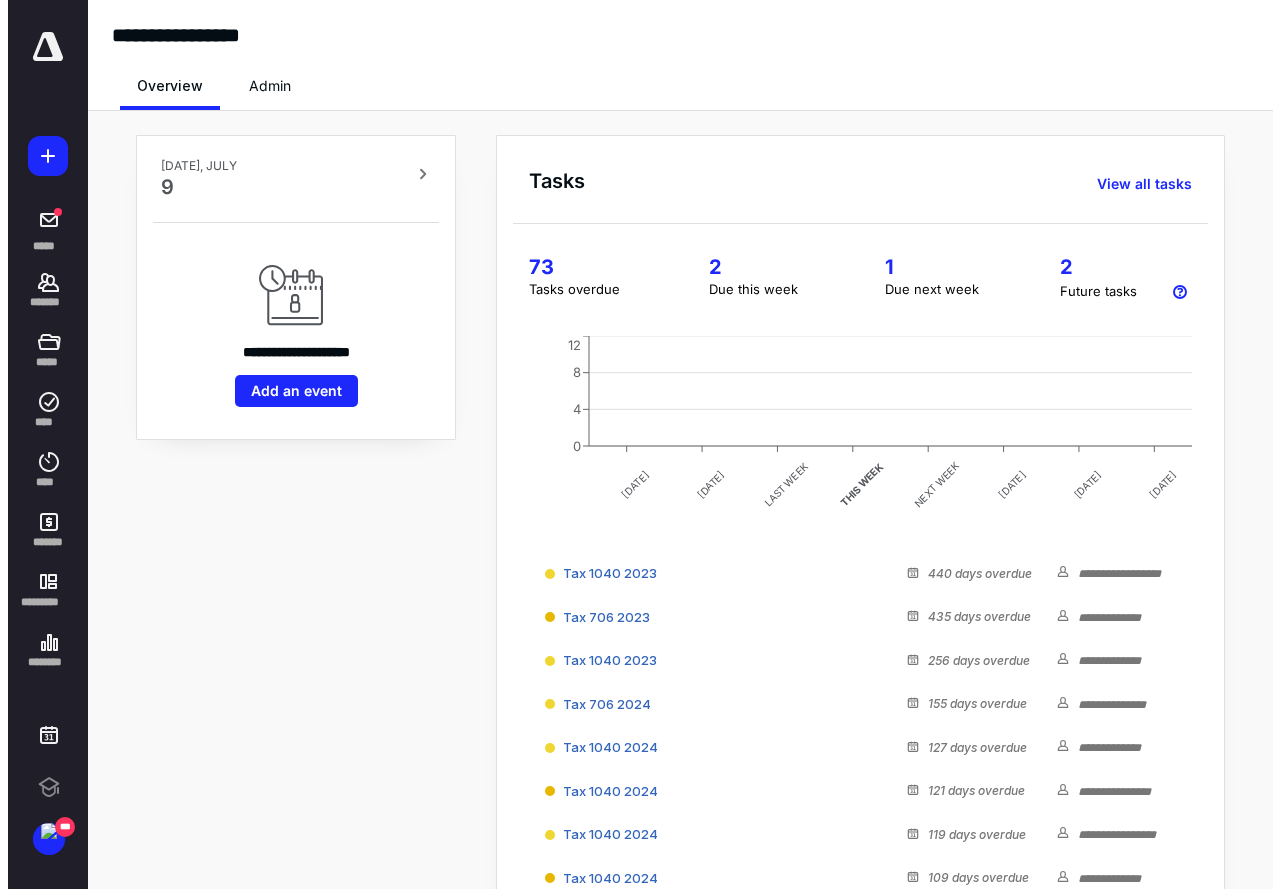 scroll, scrollTop: 0, scrollLeft: 0, axis: both 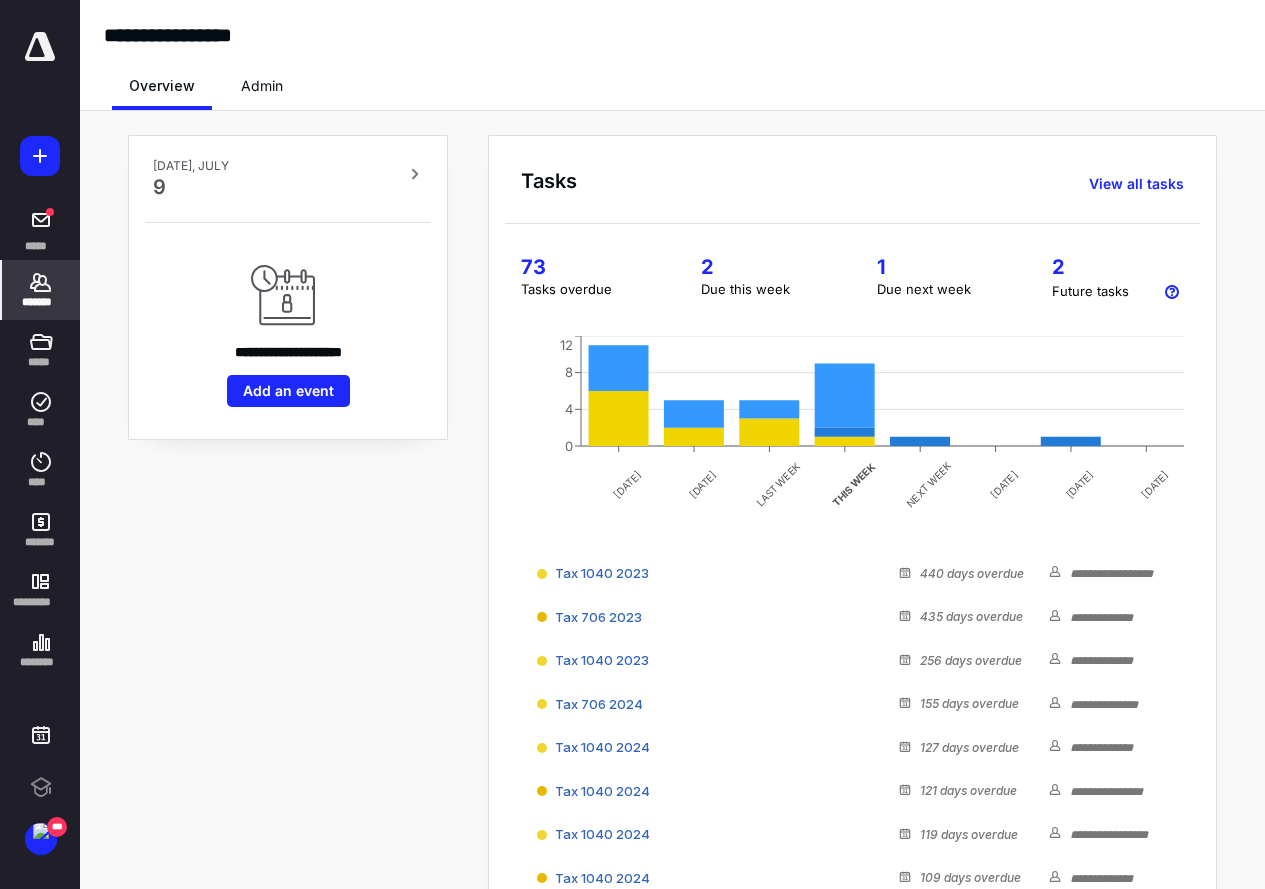 click on "*******" at bounding box center [41, 290] 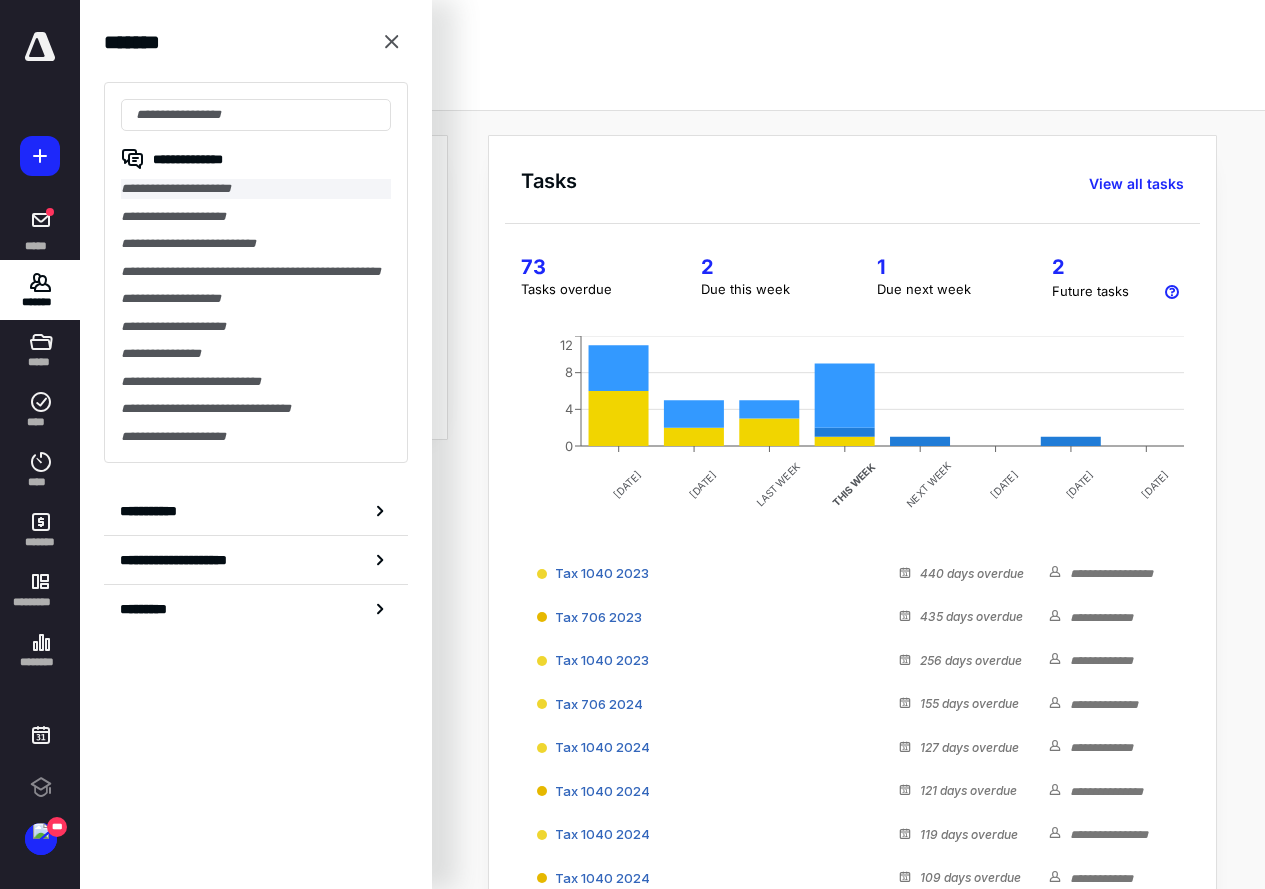 click on "**********" at bounding box center [256, 189] 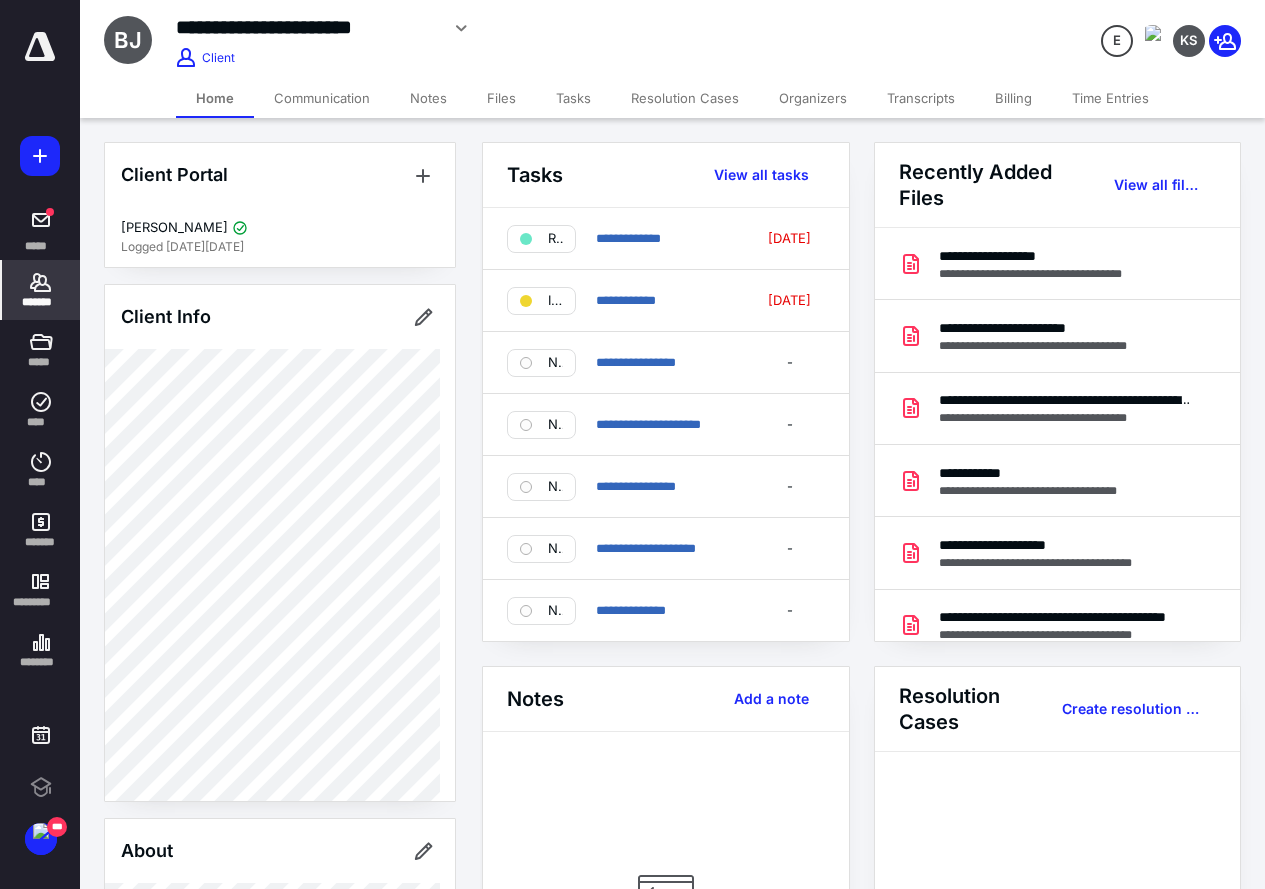 click on "Files" at bounding box center (501, 98) 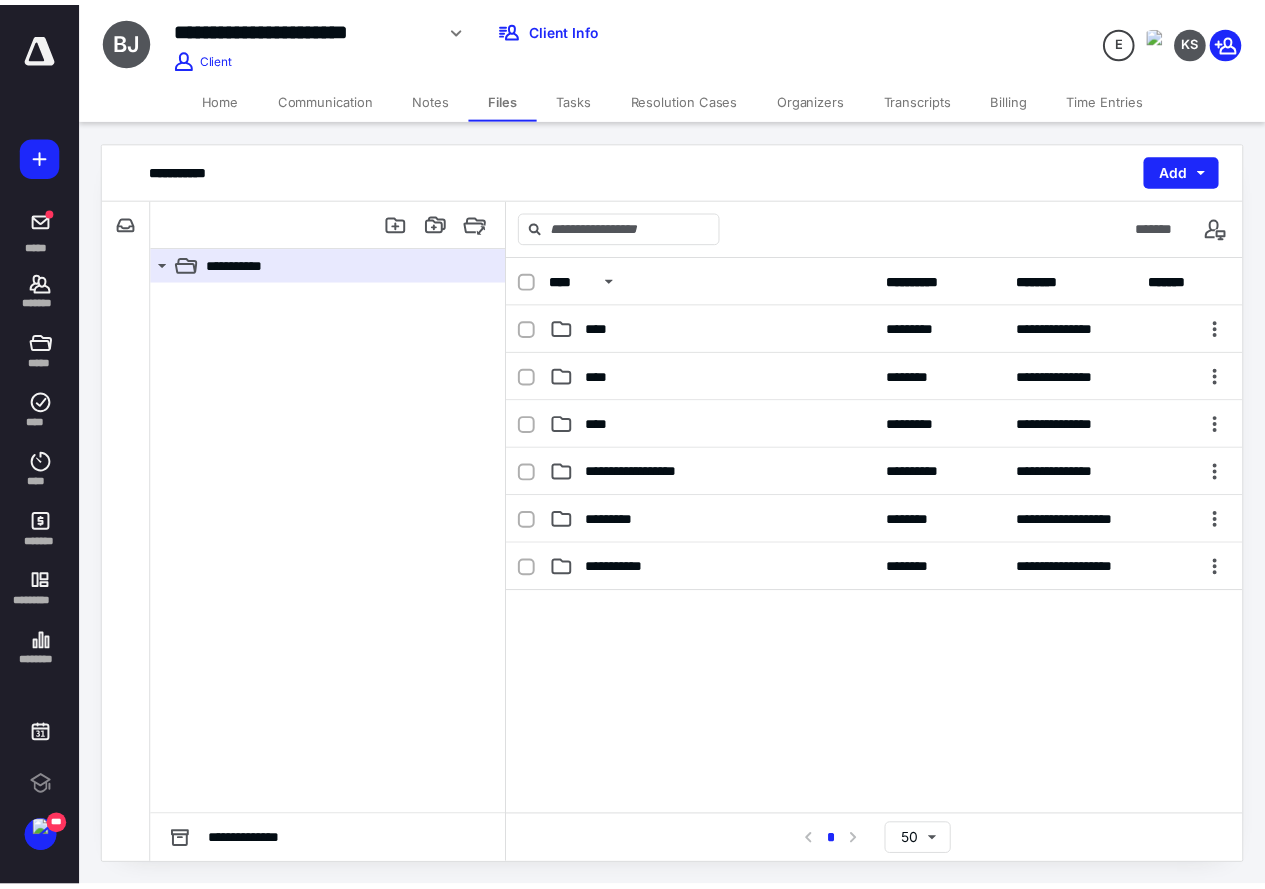 scroll, scrollTop: 0, scrollLeft: 0, axis: both 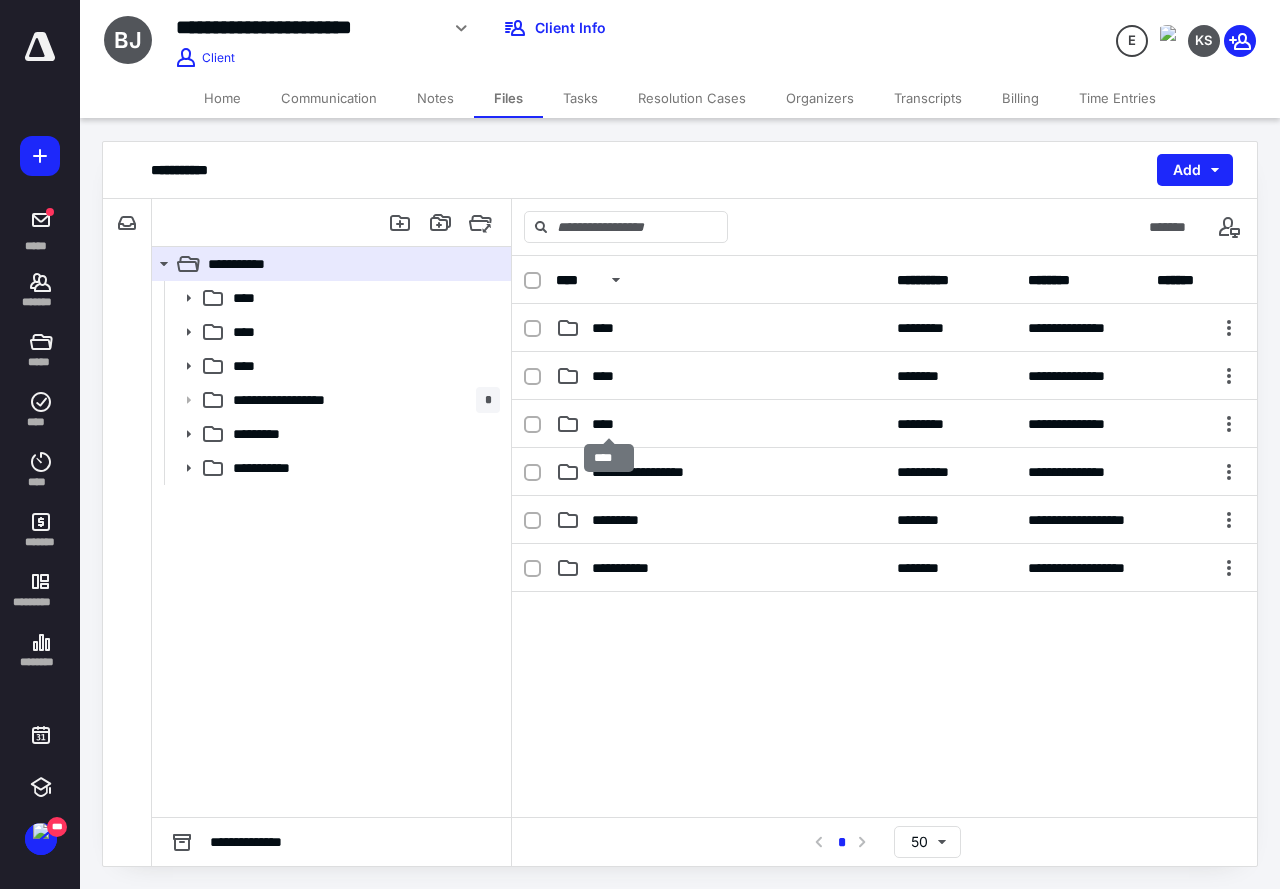 click on "****" at bounding box center (609, 424) 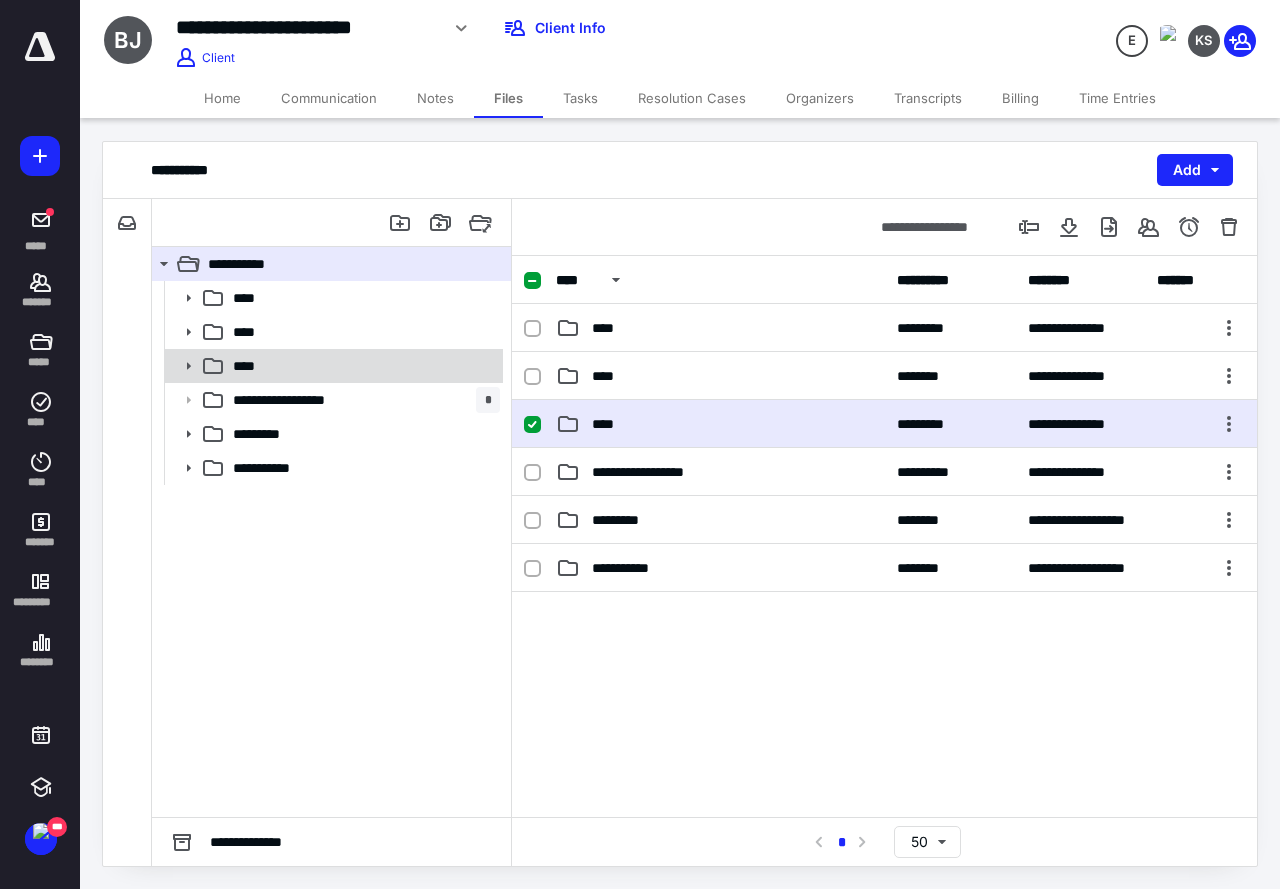 click on "****" at bounding box center (250, 366) 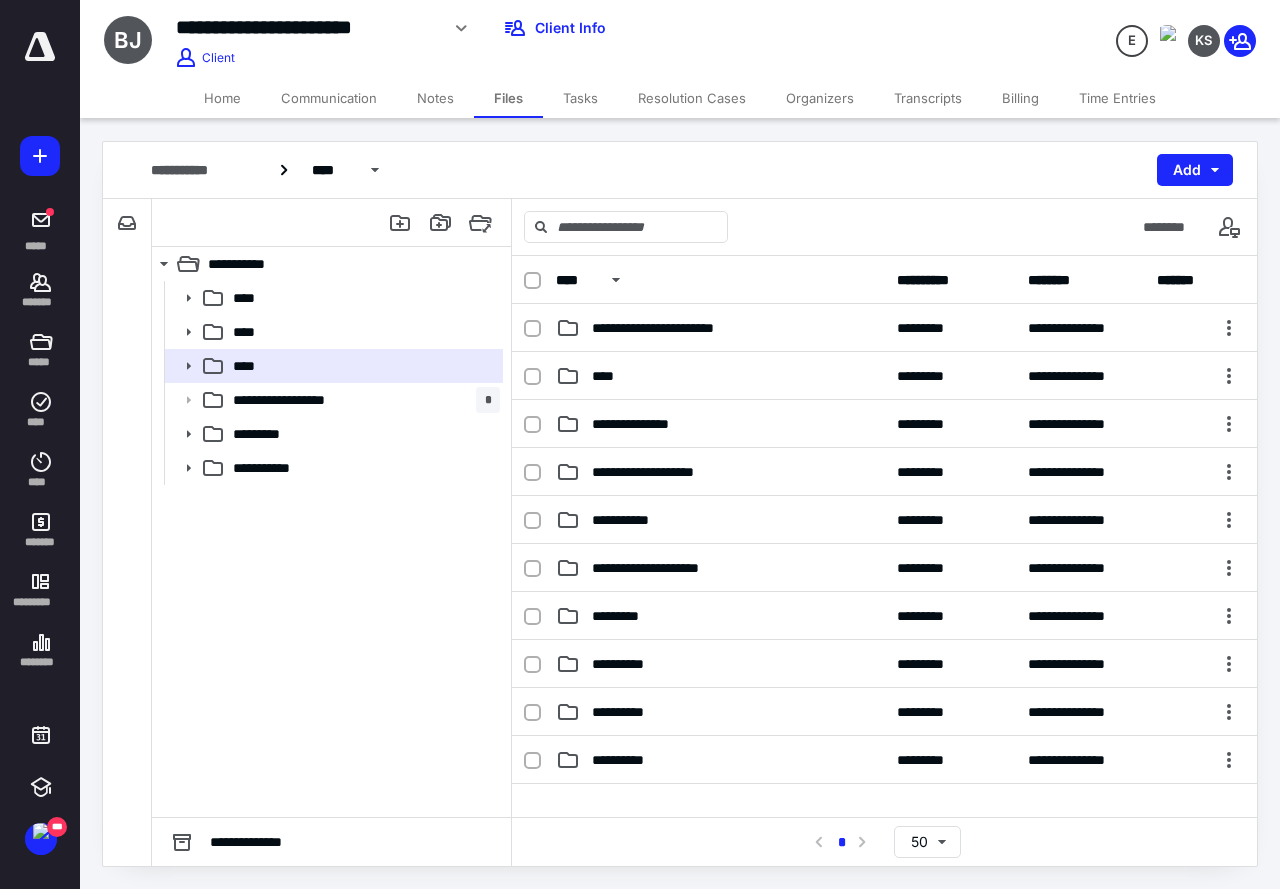 click on "Tasks" at bounding box center [580, 98] 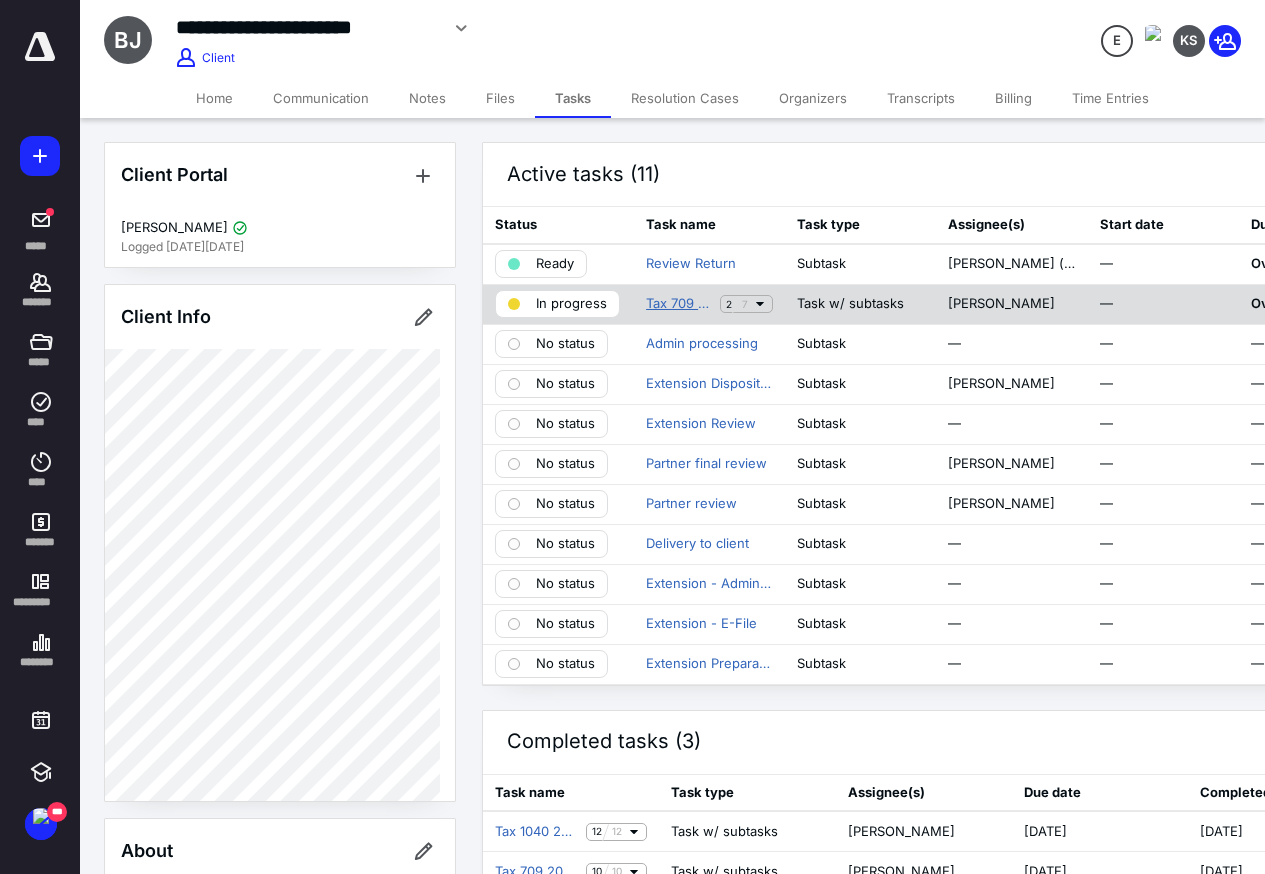 click on "Tax 709 2024" at bounding box center (679, 304) 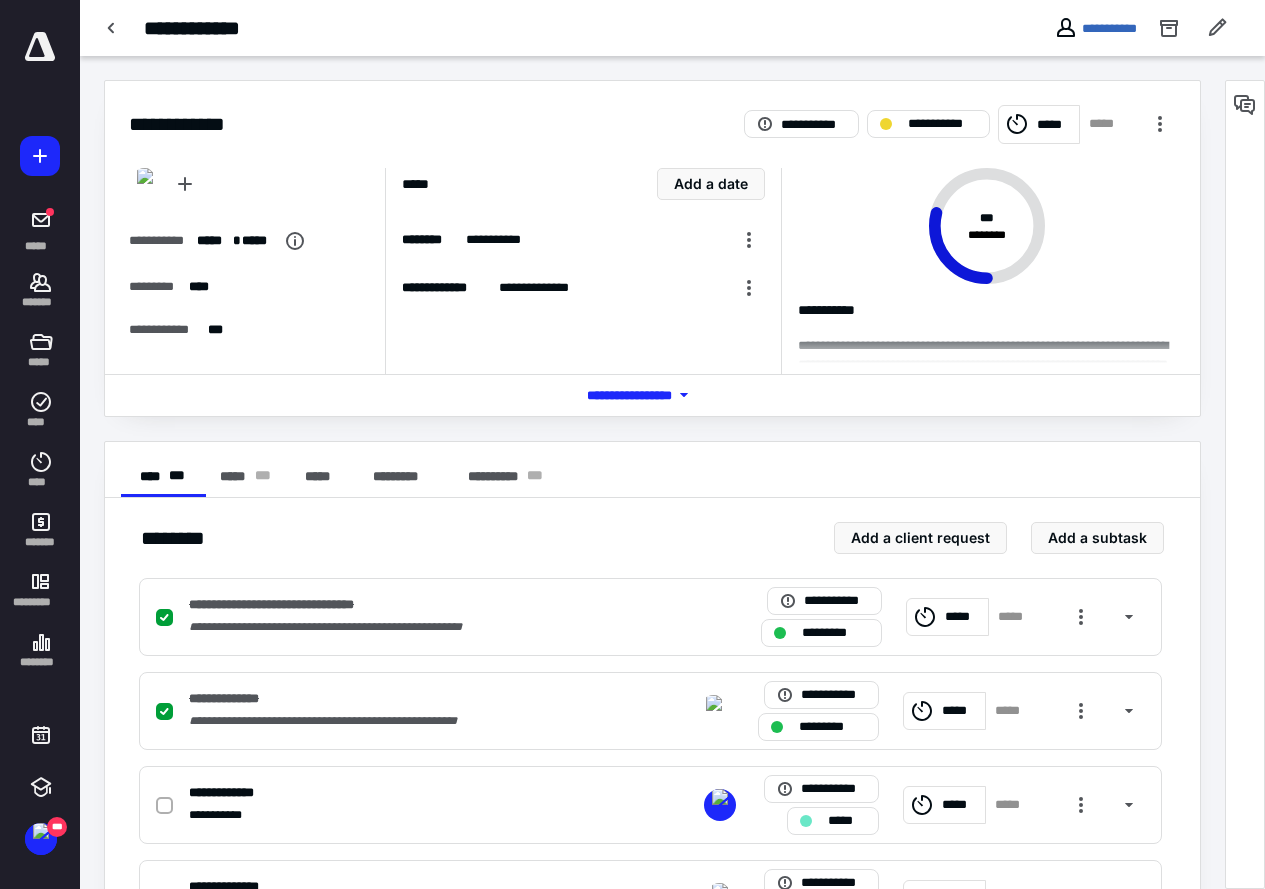 scroll, scrollTop: 300, scrollLeft: 0, axis: vertical 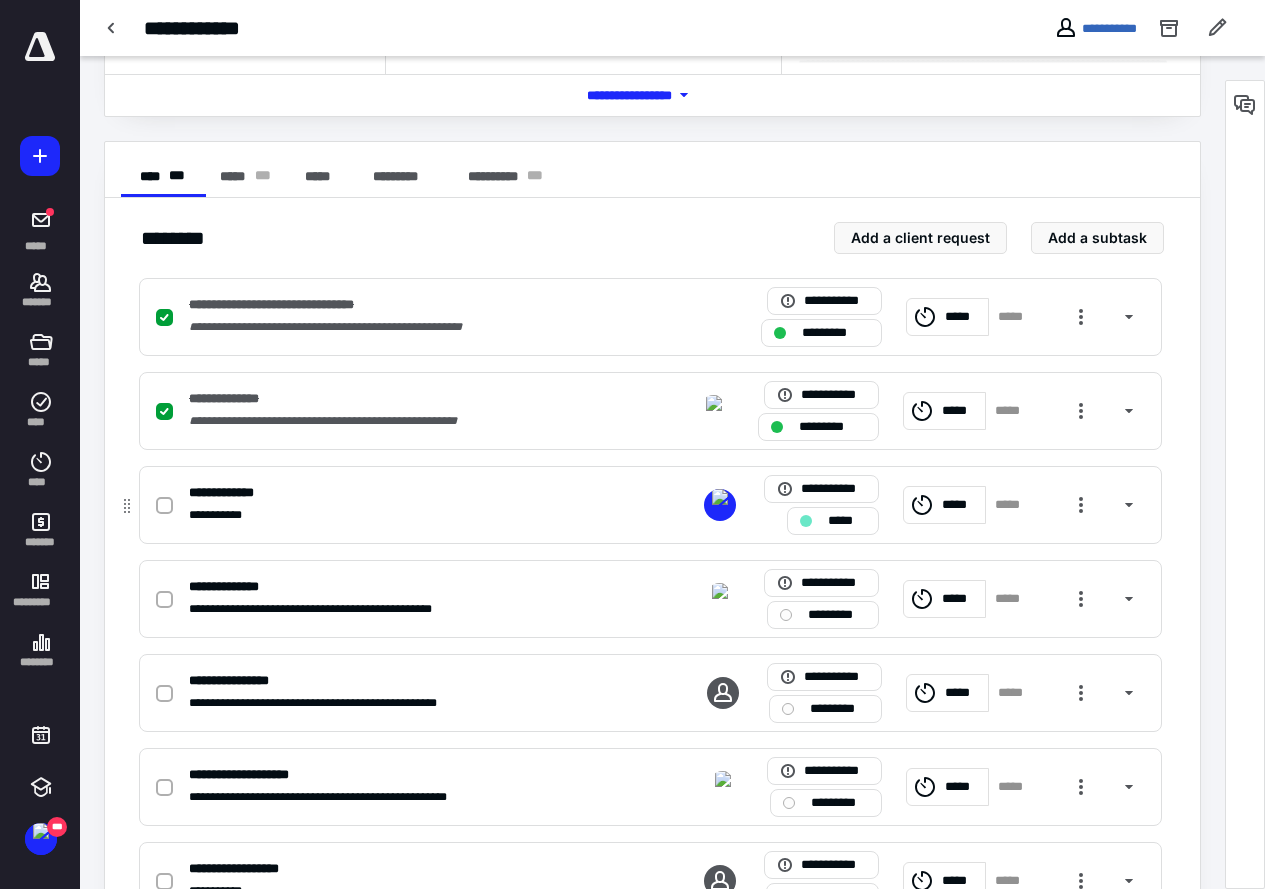 click 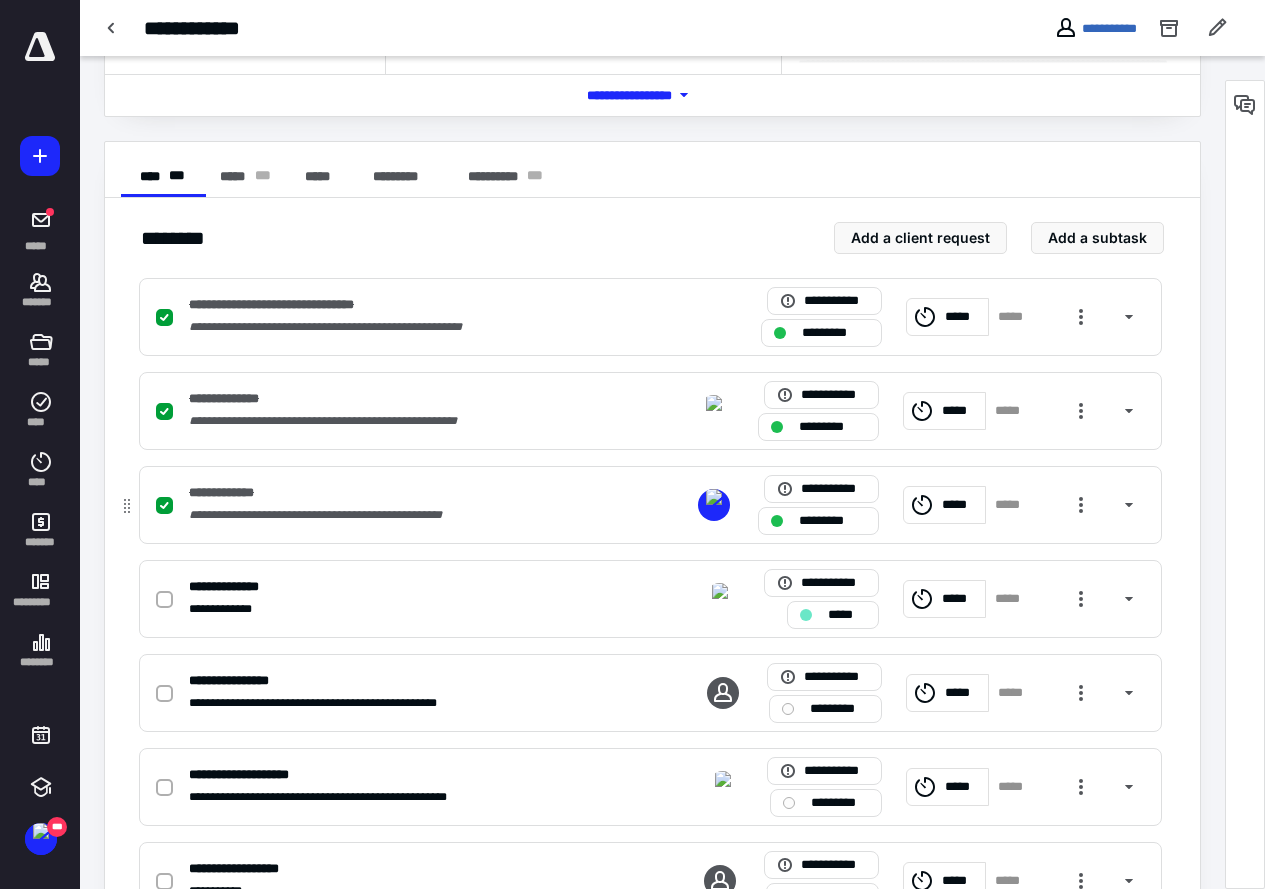 click on "*****" at bounding box center (1013, 505) 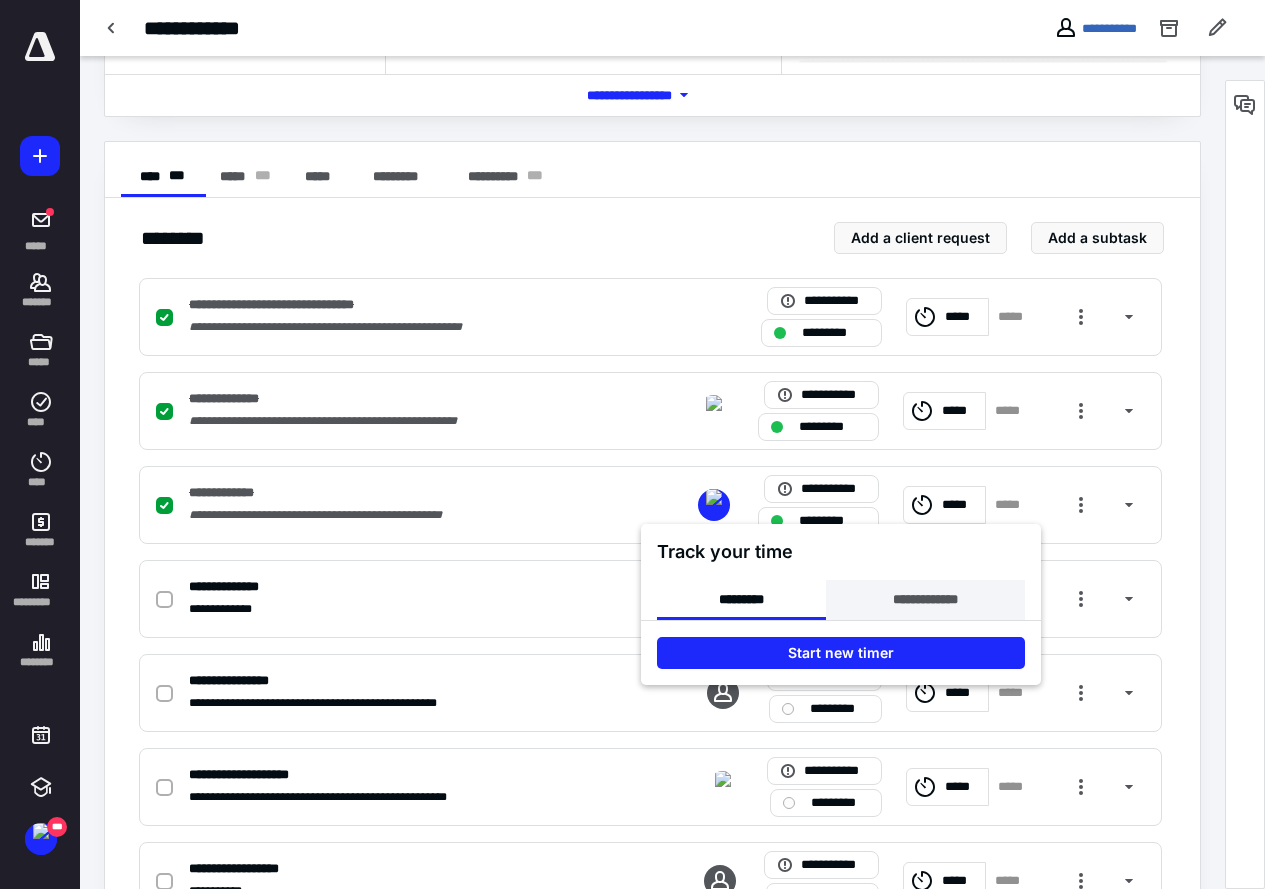 click on "**********" at bounding box center [925, 600] 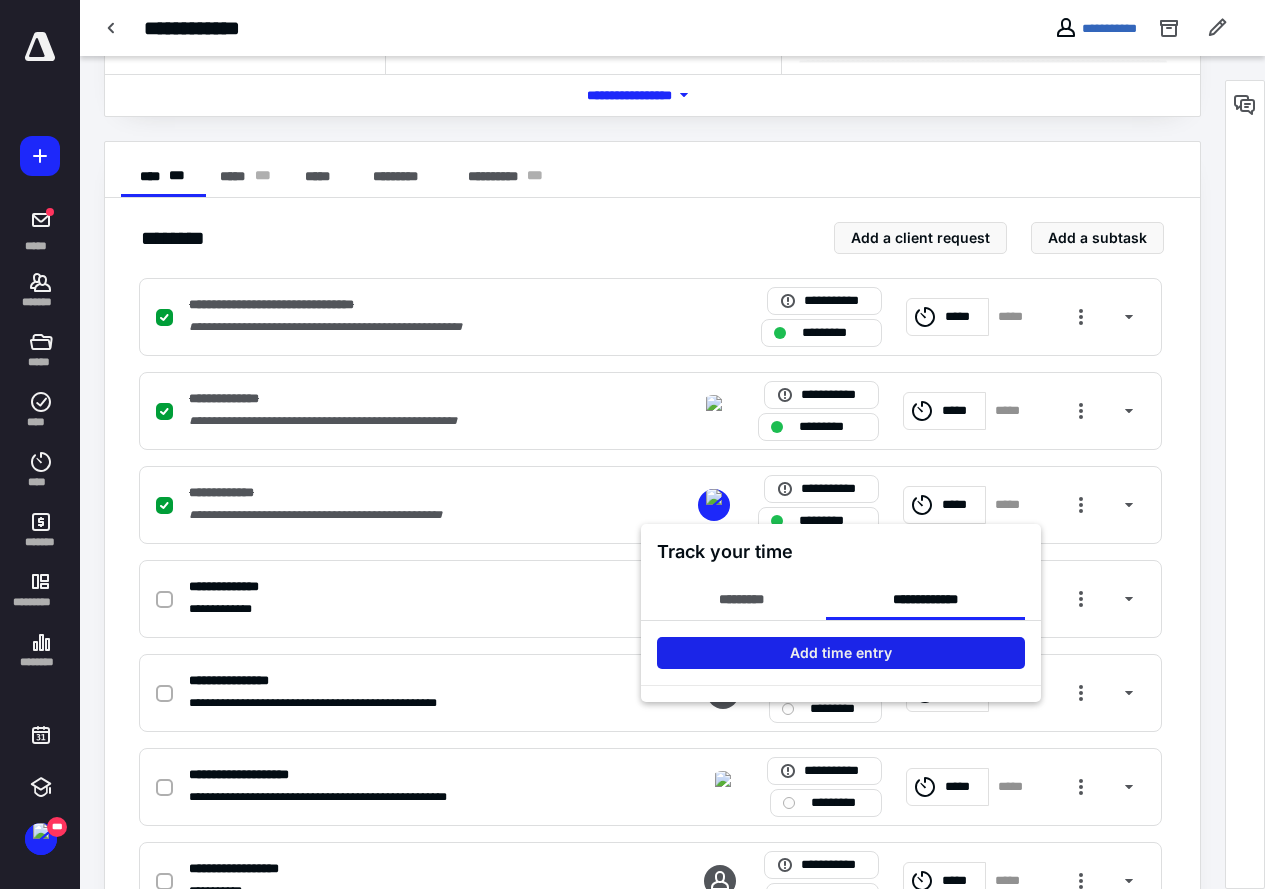 click on "Add time entry" at bounding box center (841, 653) 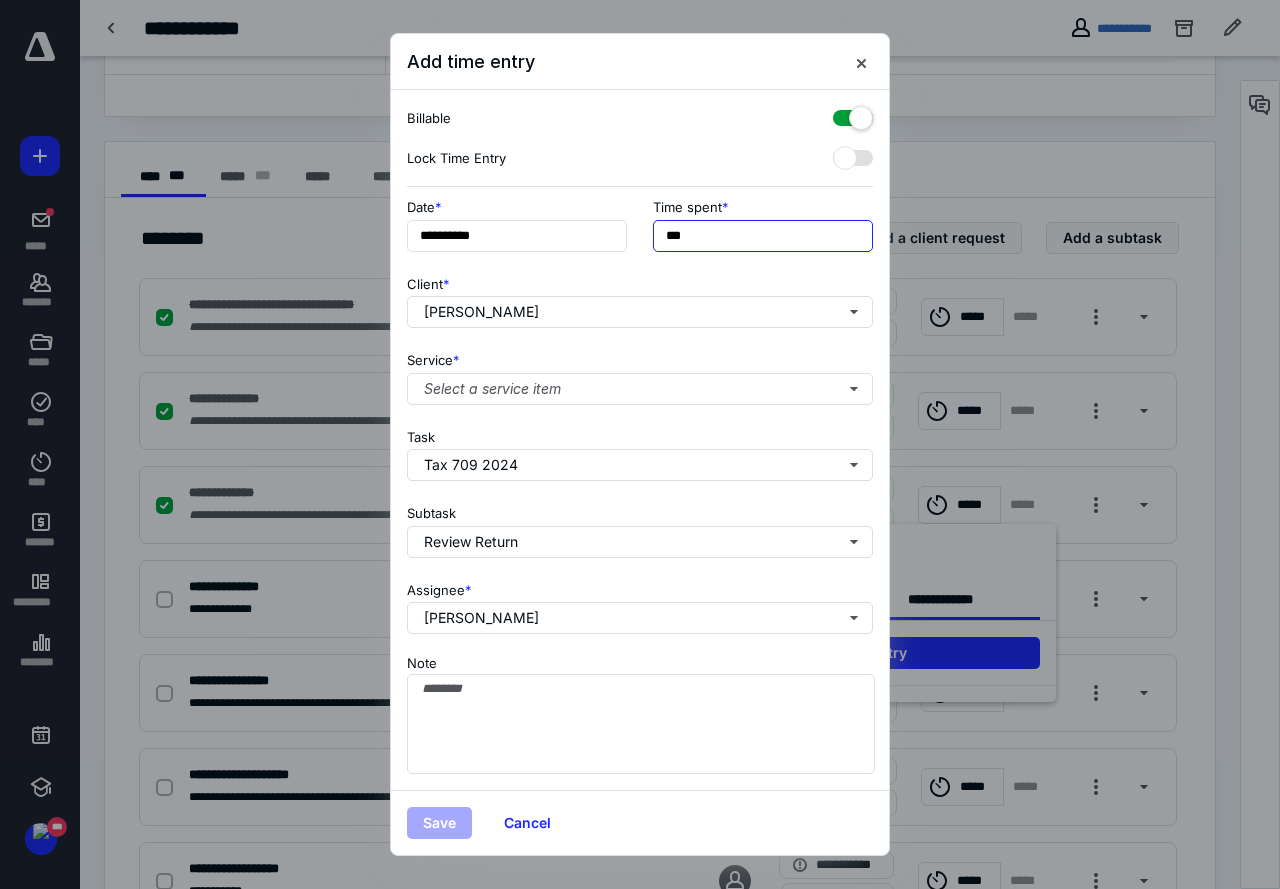 drag, startPoint x: 731, startPoint y: 237, endPoint x: 344, endPoint y: 185, distance: 390.4779 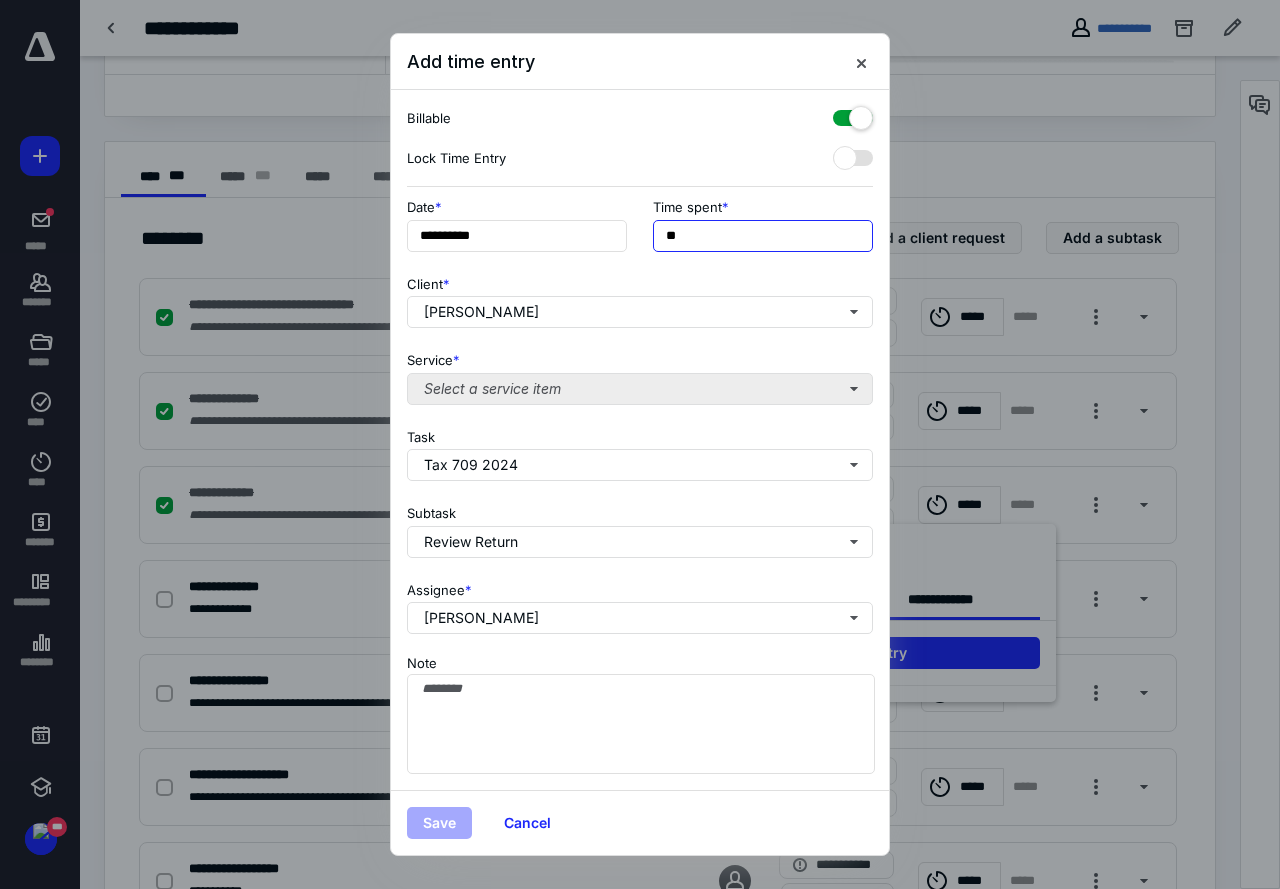 type on "**" 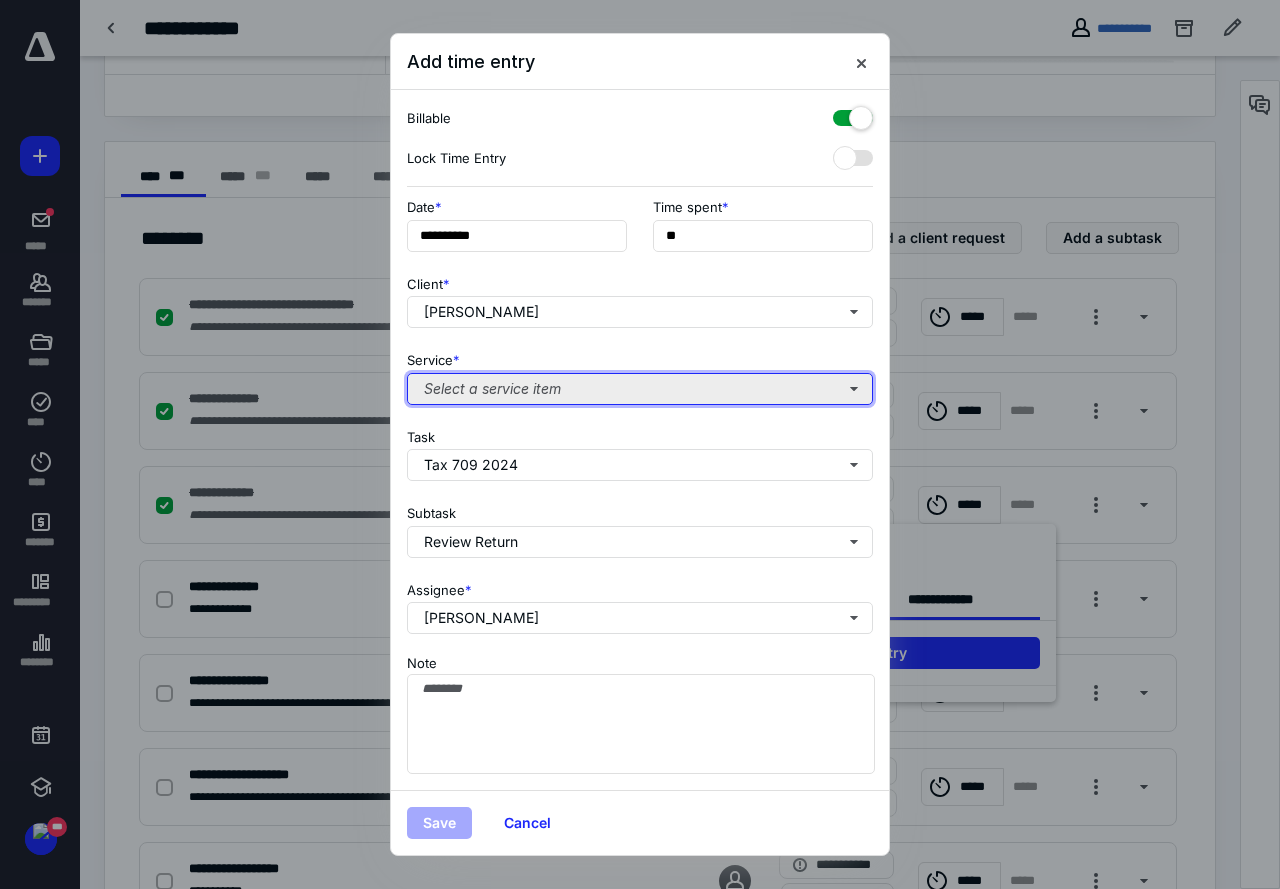 click on "Select a service item" at bounding box center (640, 389) 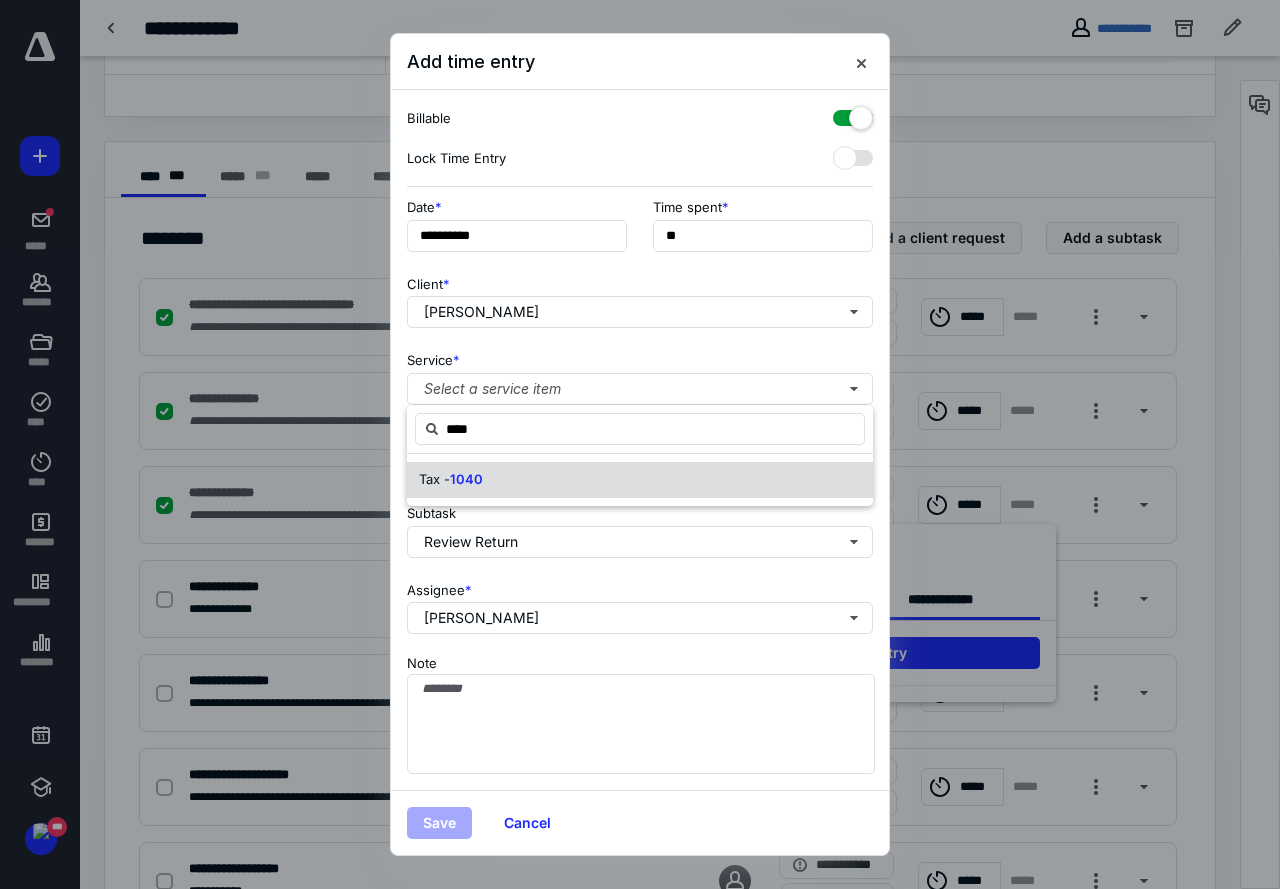 click on "1040" at bounding box center (466, 479) 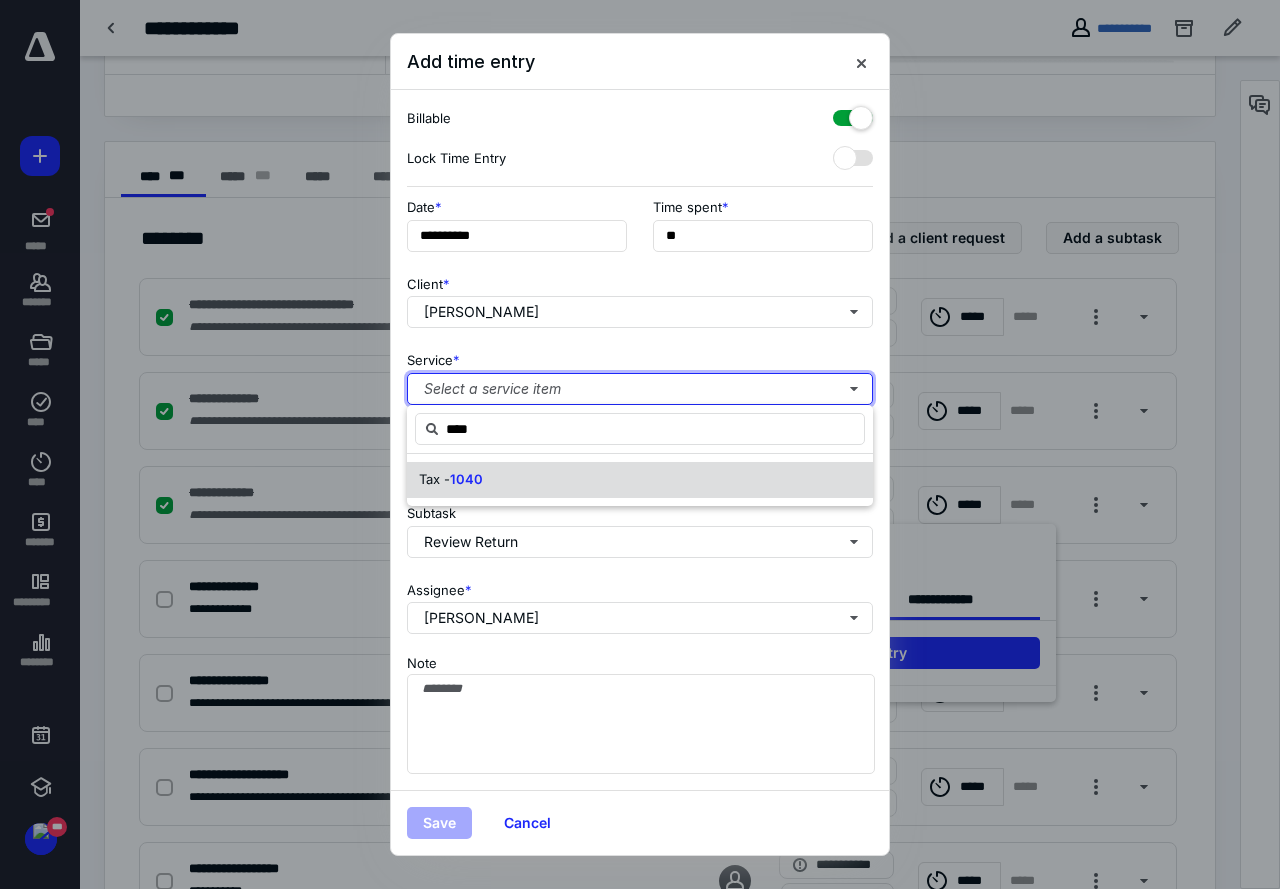 type 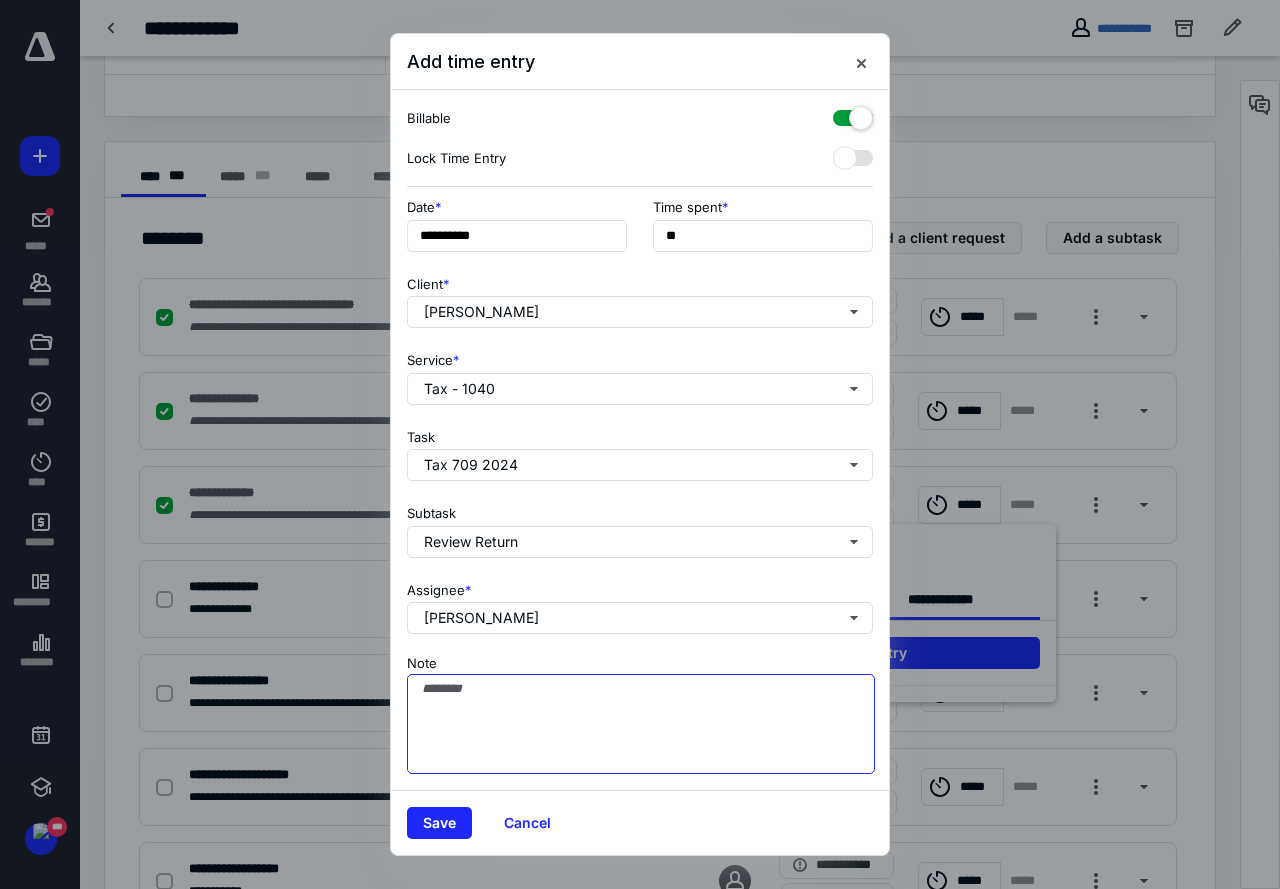 click on "Note" at bounding box center (641, 724) 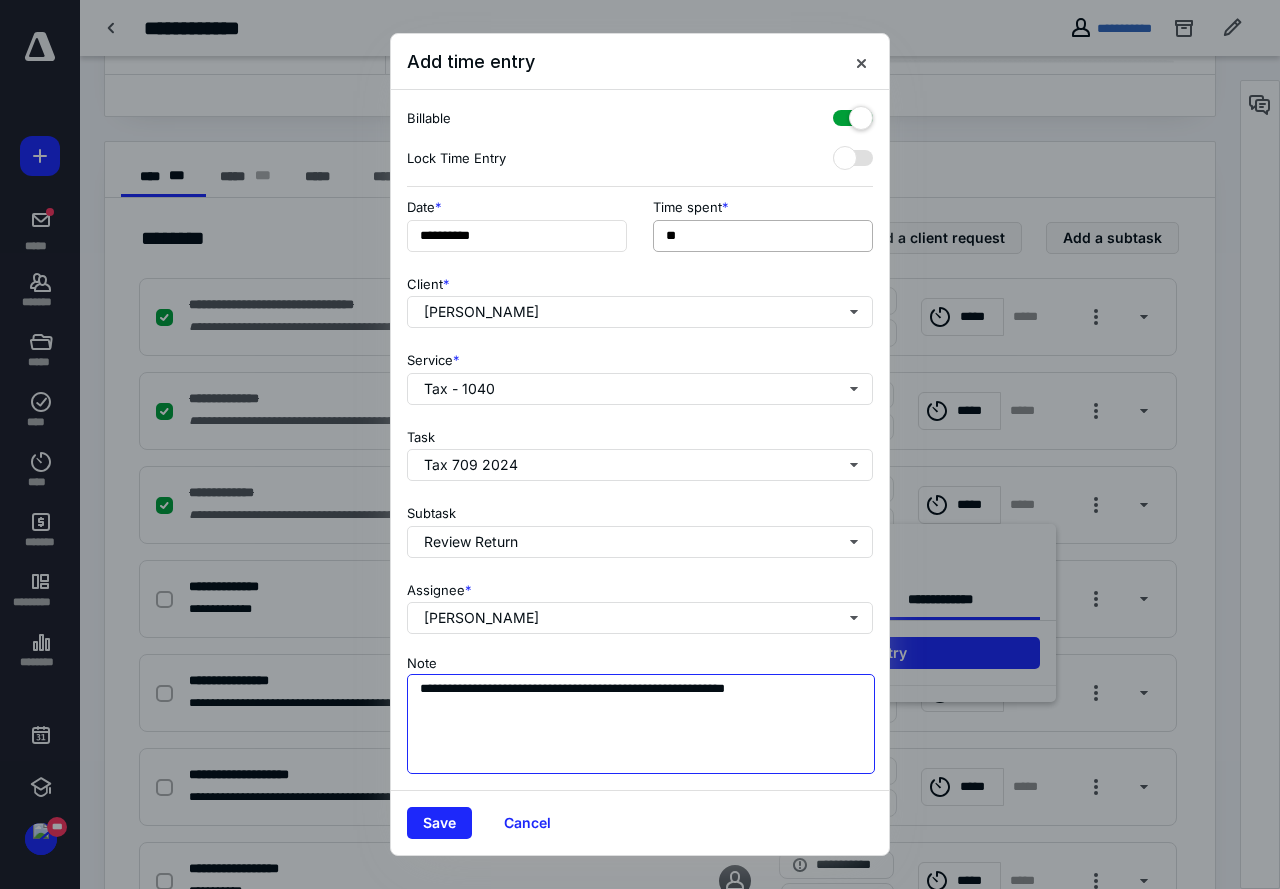 type on "**********" 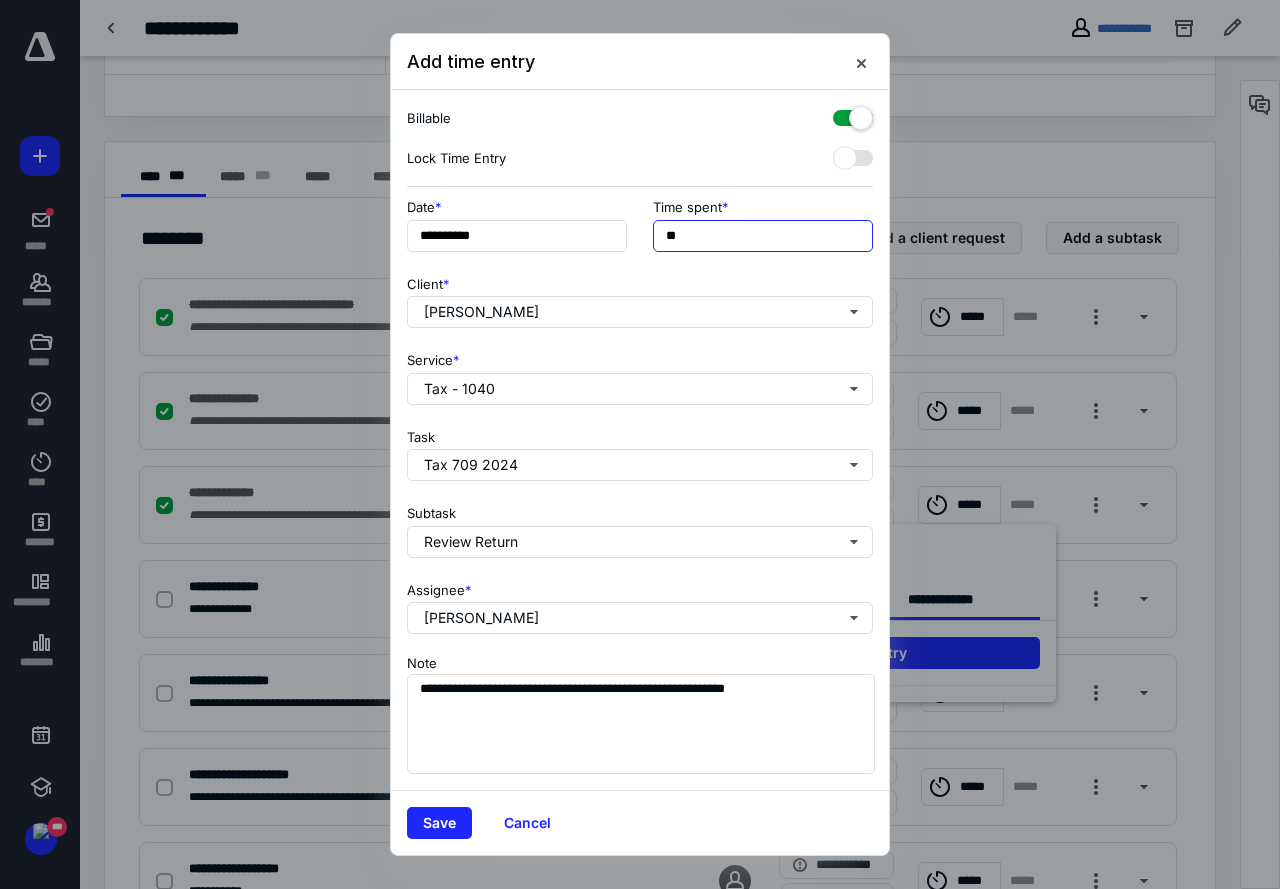 drag, startPoint x: 690, startPoint y: 229, endPoint x: 552, endPoint y: 216, distance: 138.61096 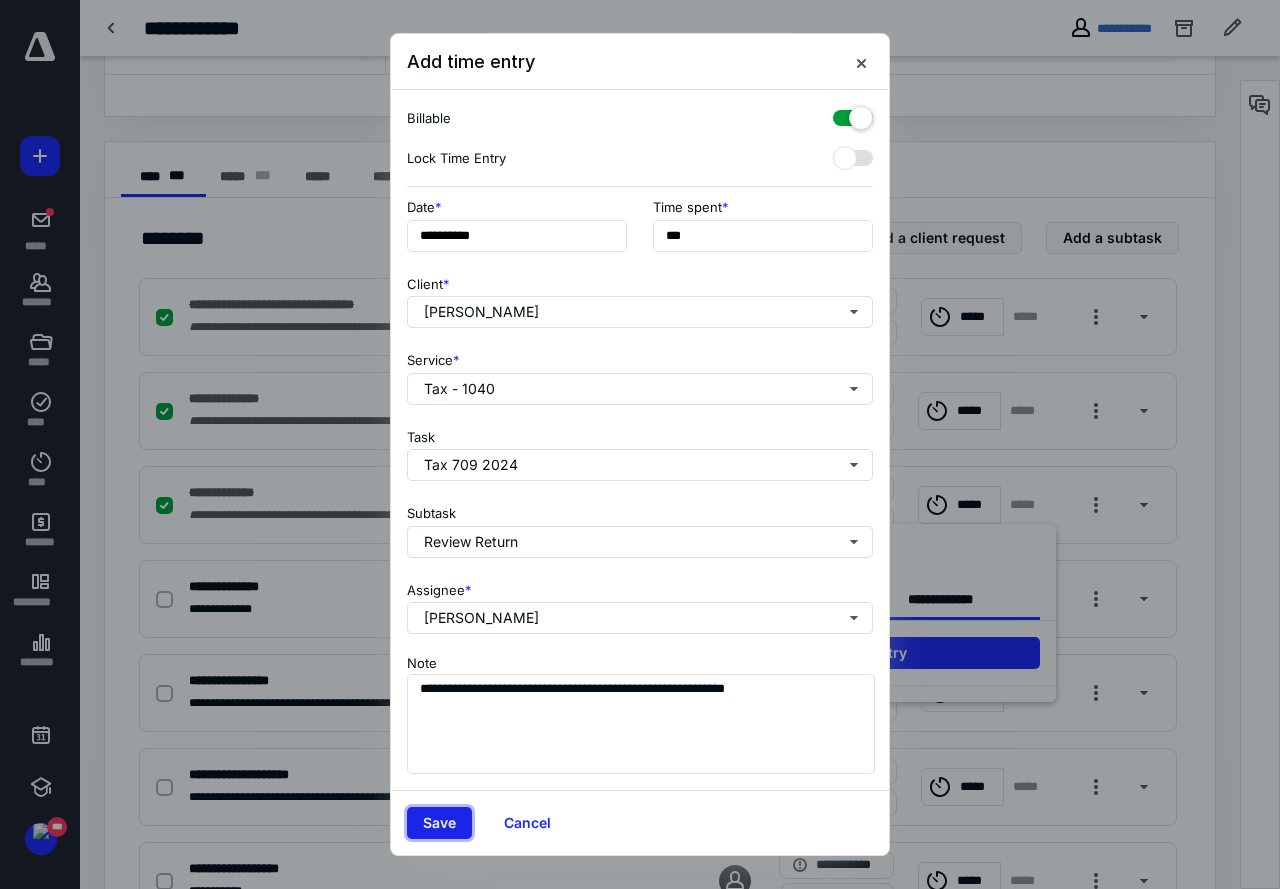 type on "***" 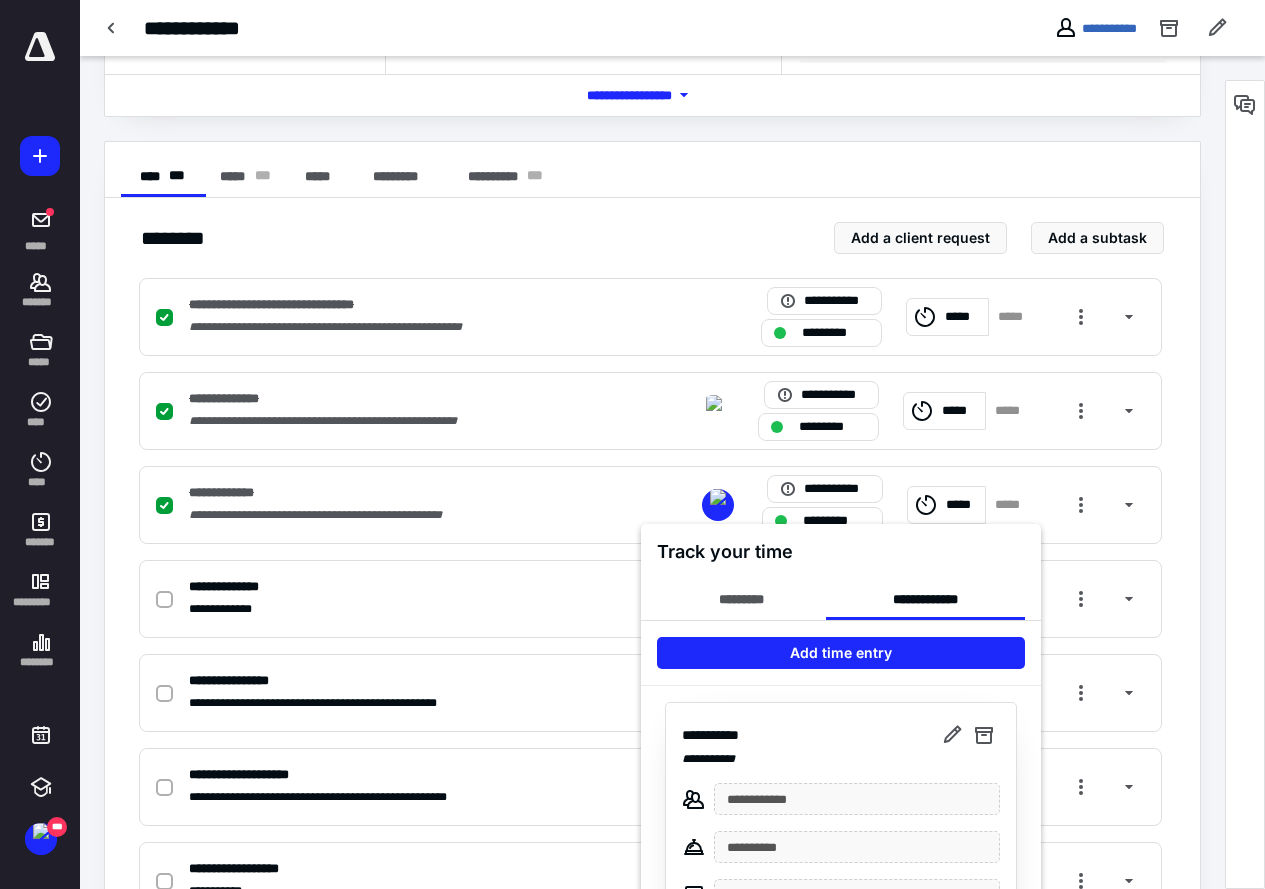 click at bounding box center (632, 444) 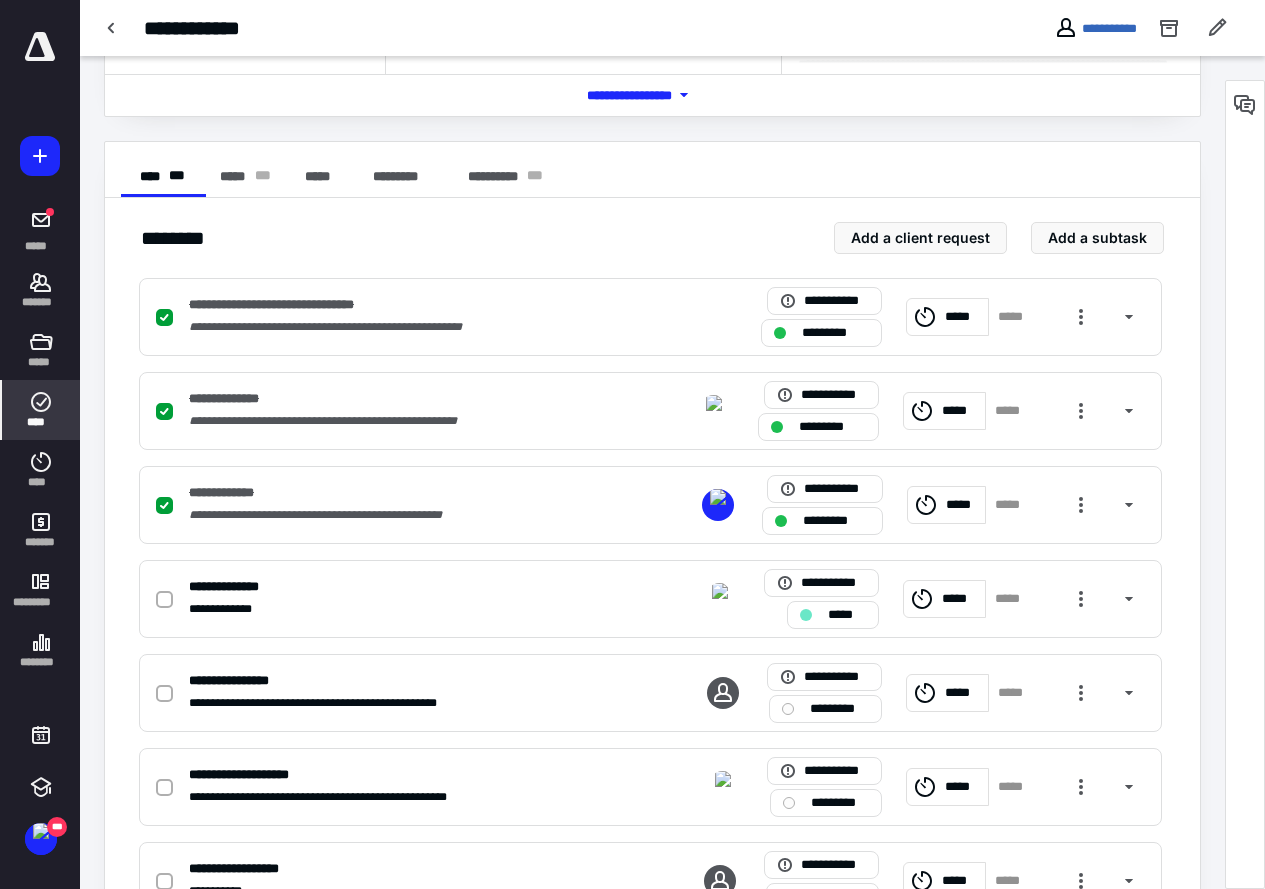 click on "****" at bounding box center (41, 422) 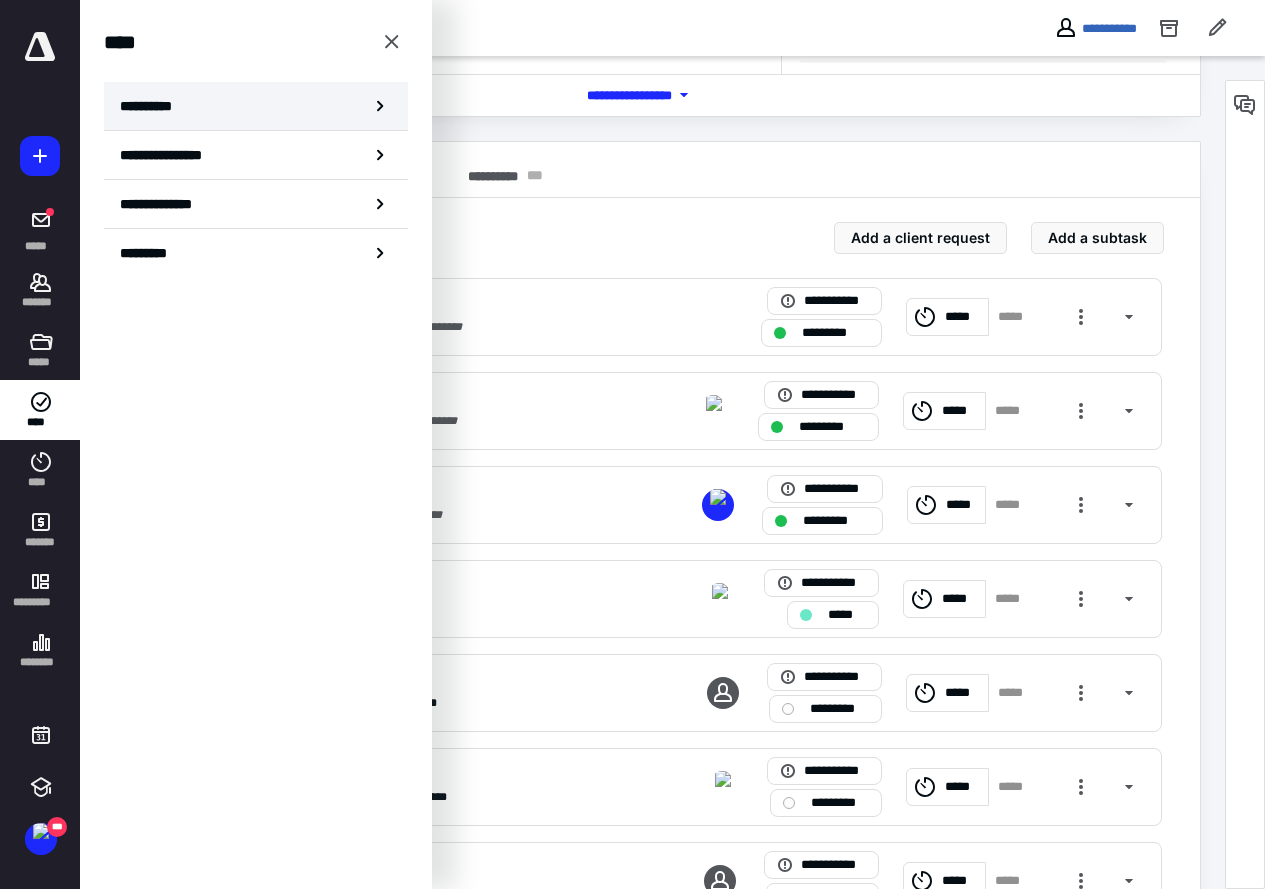 click on "**********" at bounding box center (153, 106) 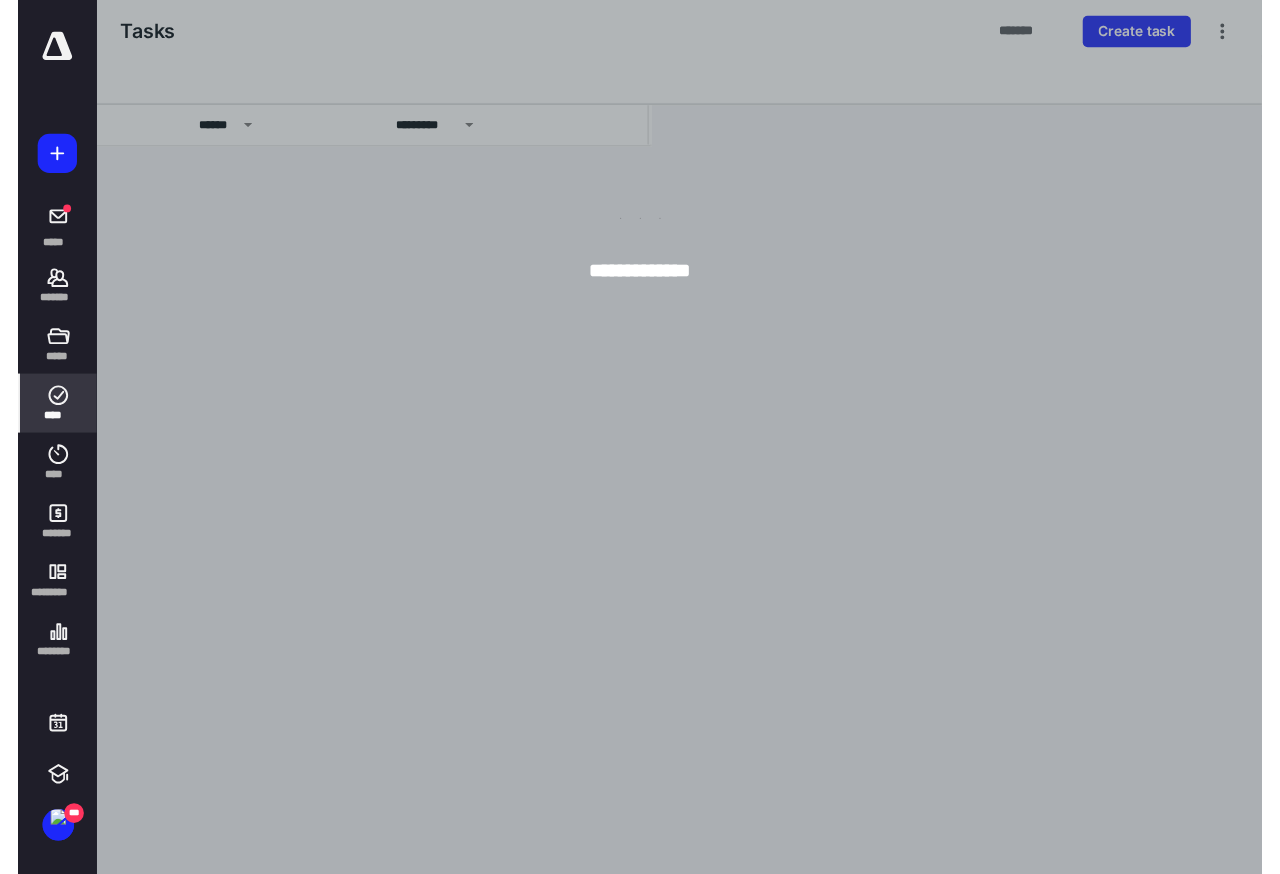 scroll, scrollTop: 0, scrollLeft: 0, axis: both 